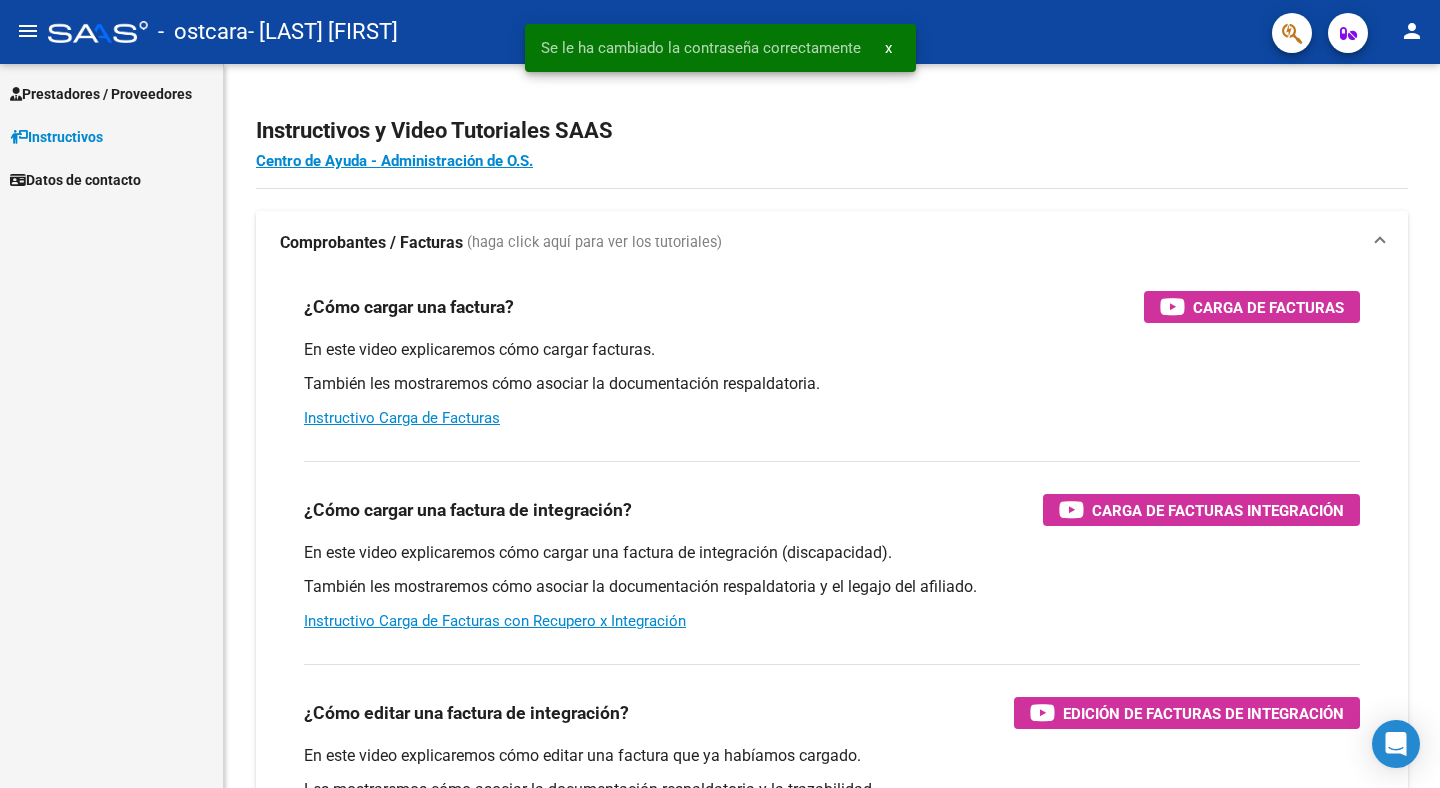 scroll, scrollTop: 0, scrollLeft: 0, axis: both 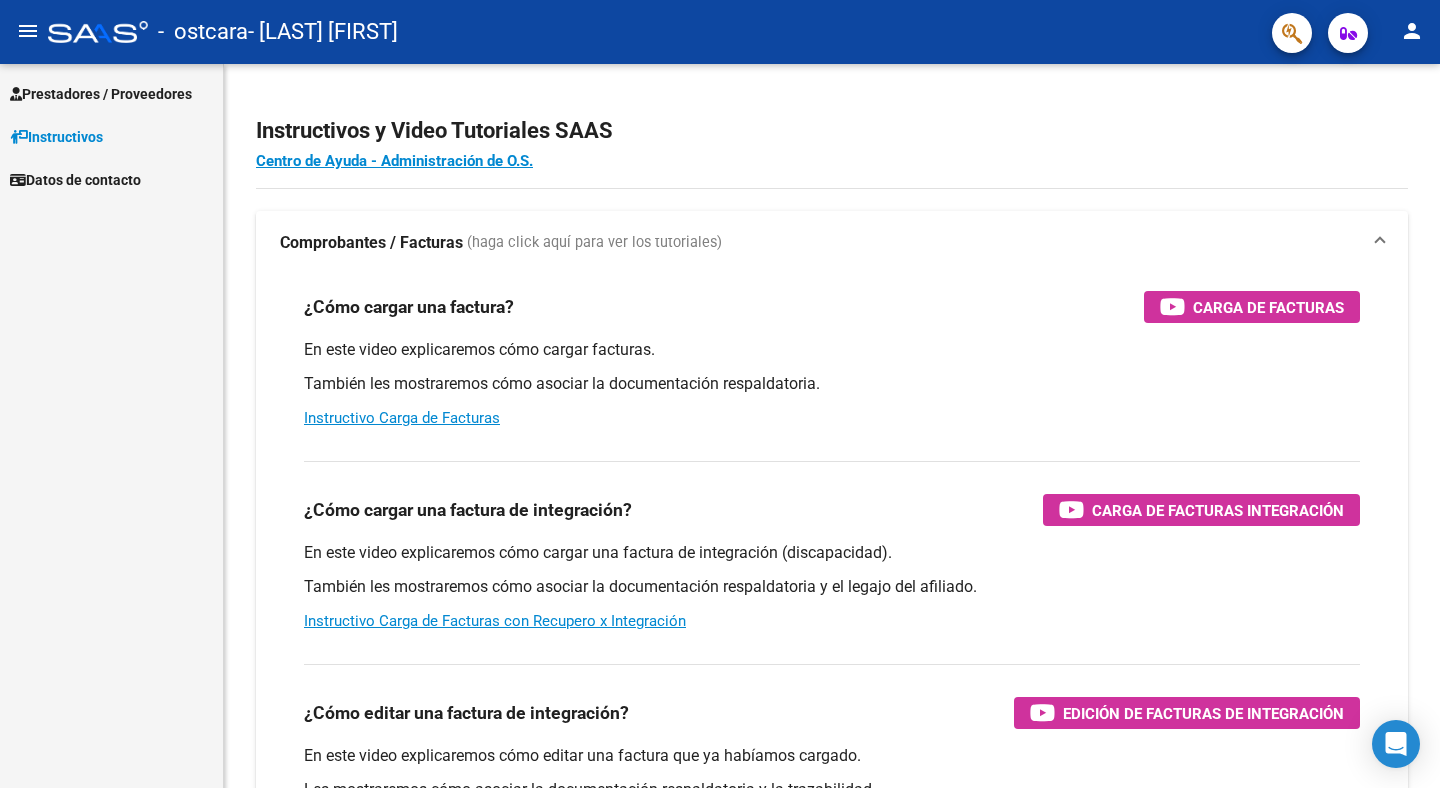 click on "Prestadores / Proveedores" at bounding box center [101, 94] 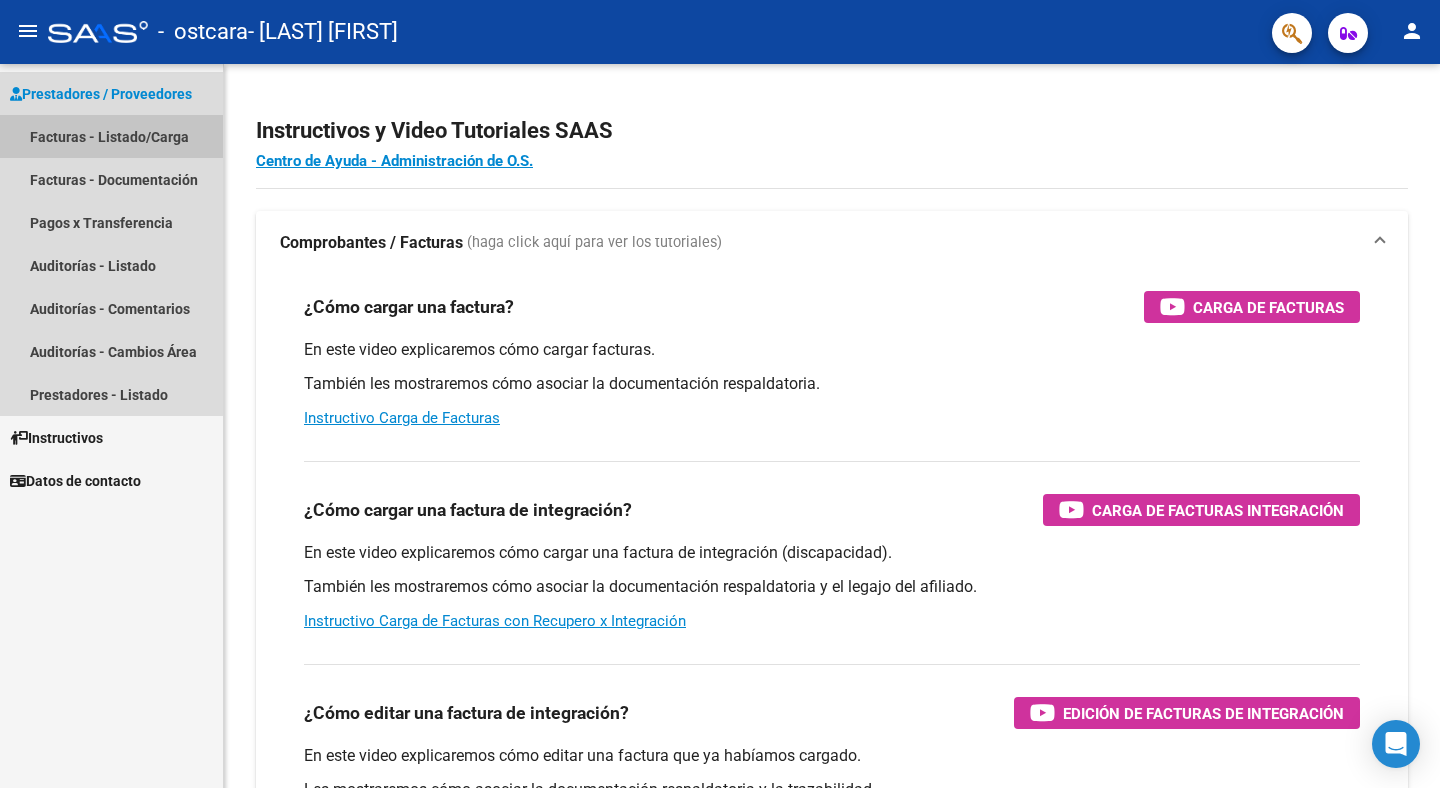 click on "Facturas - Listado/Carga" at bounding box center [111, 136] 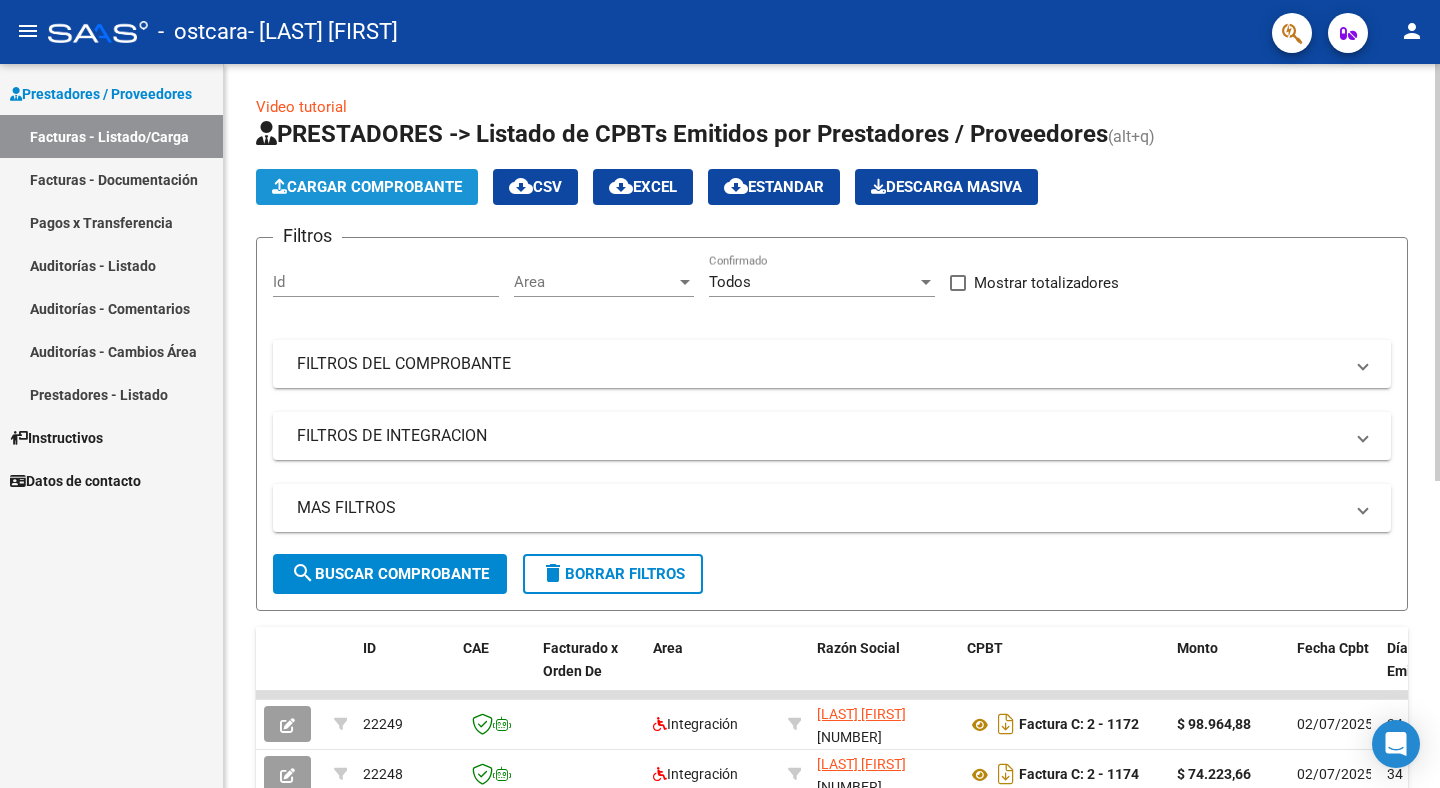 click on "Cargar Comprobante" 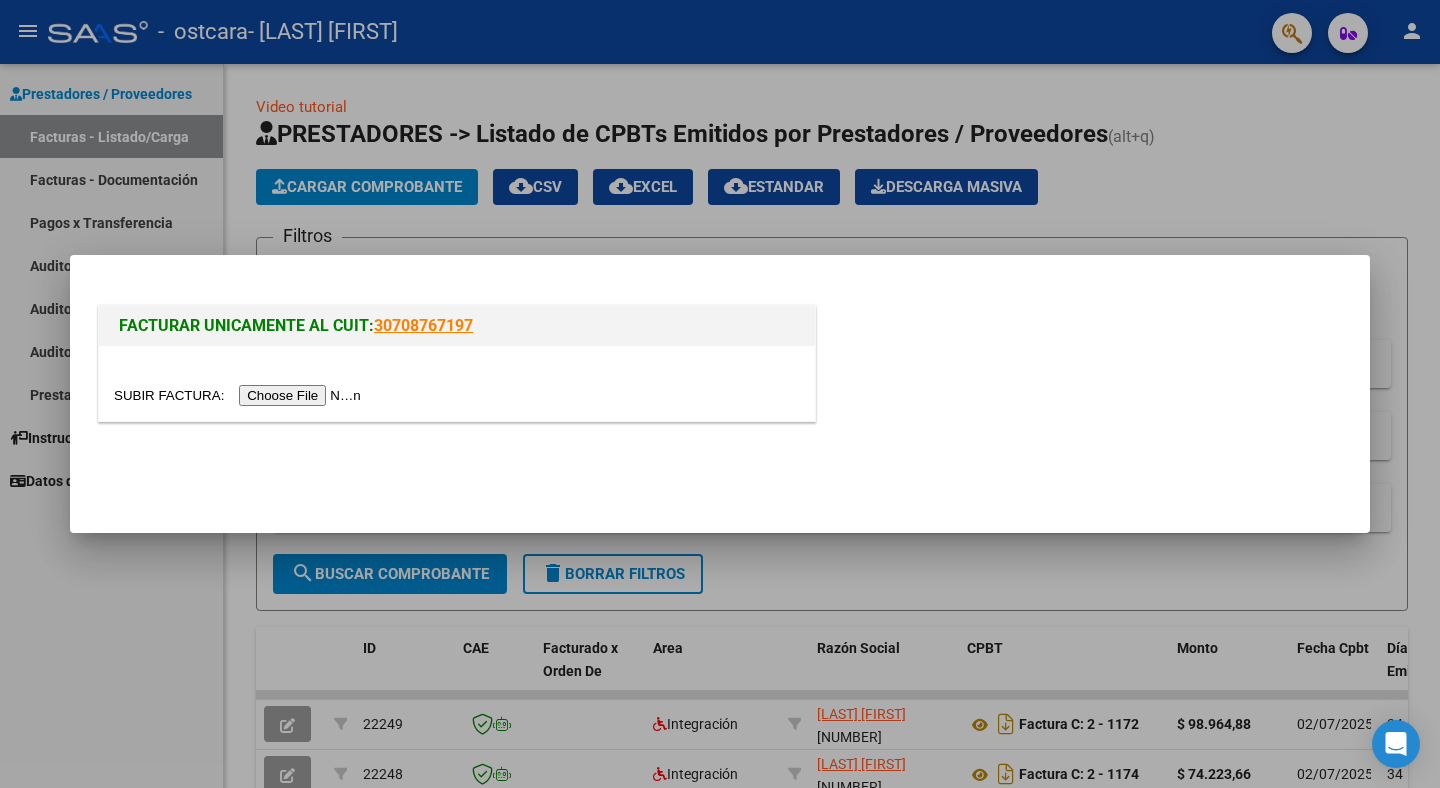 click at bounding box center [240, 395] 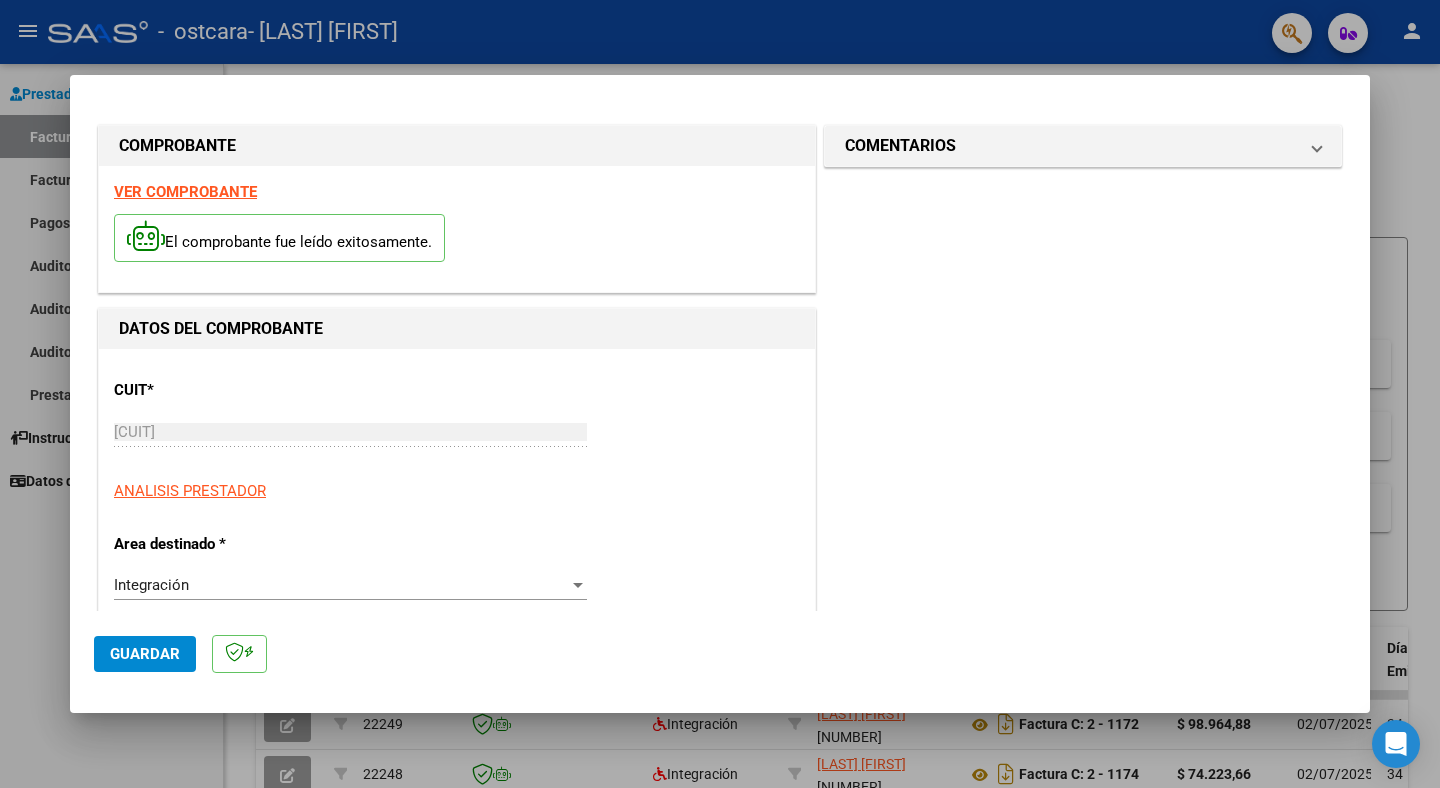 click at bounding box center [578, 585] 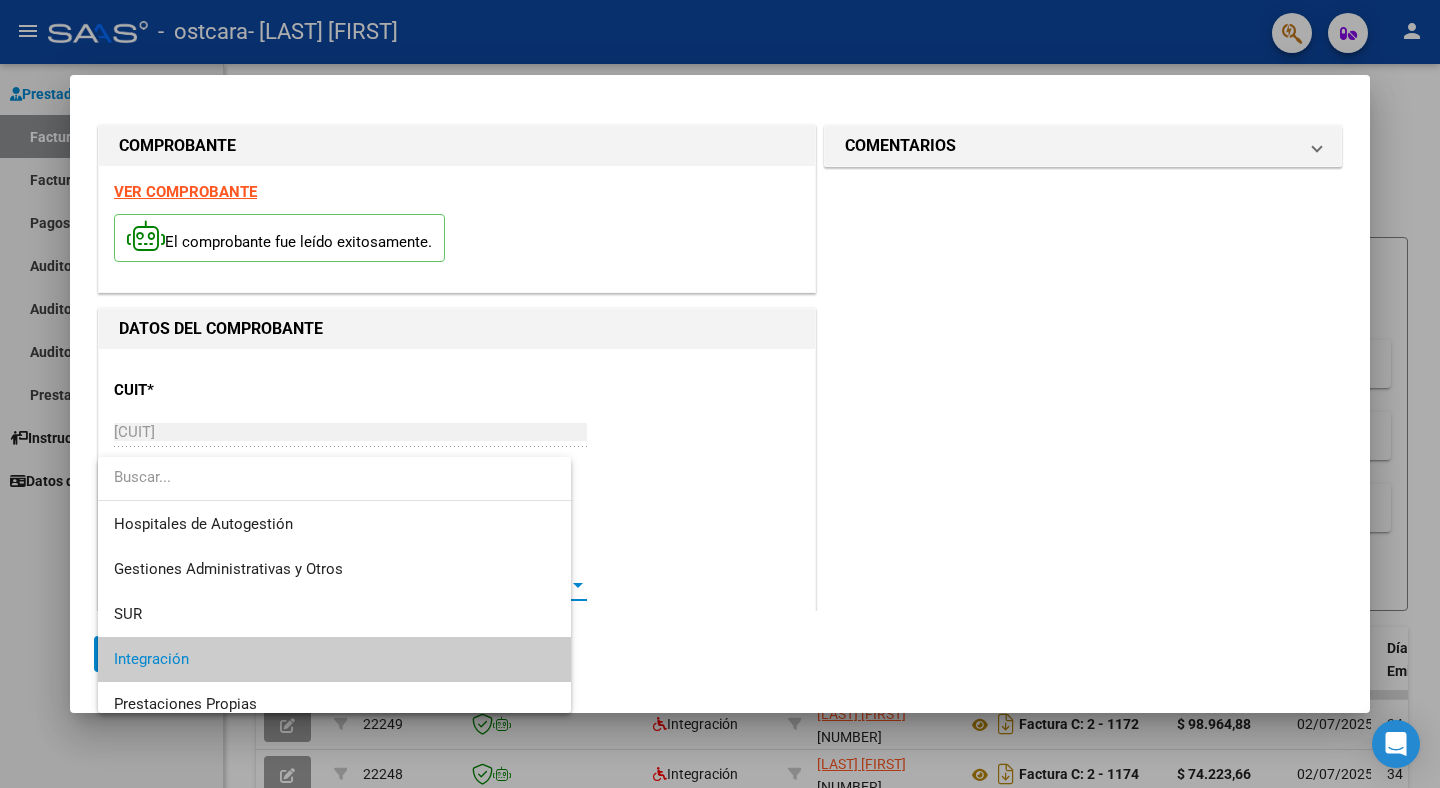 scroll, scrollTop: 74, scrollLeft: 0, axis: vertical 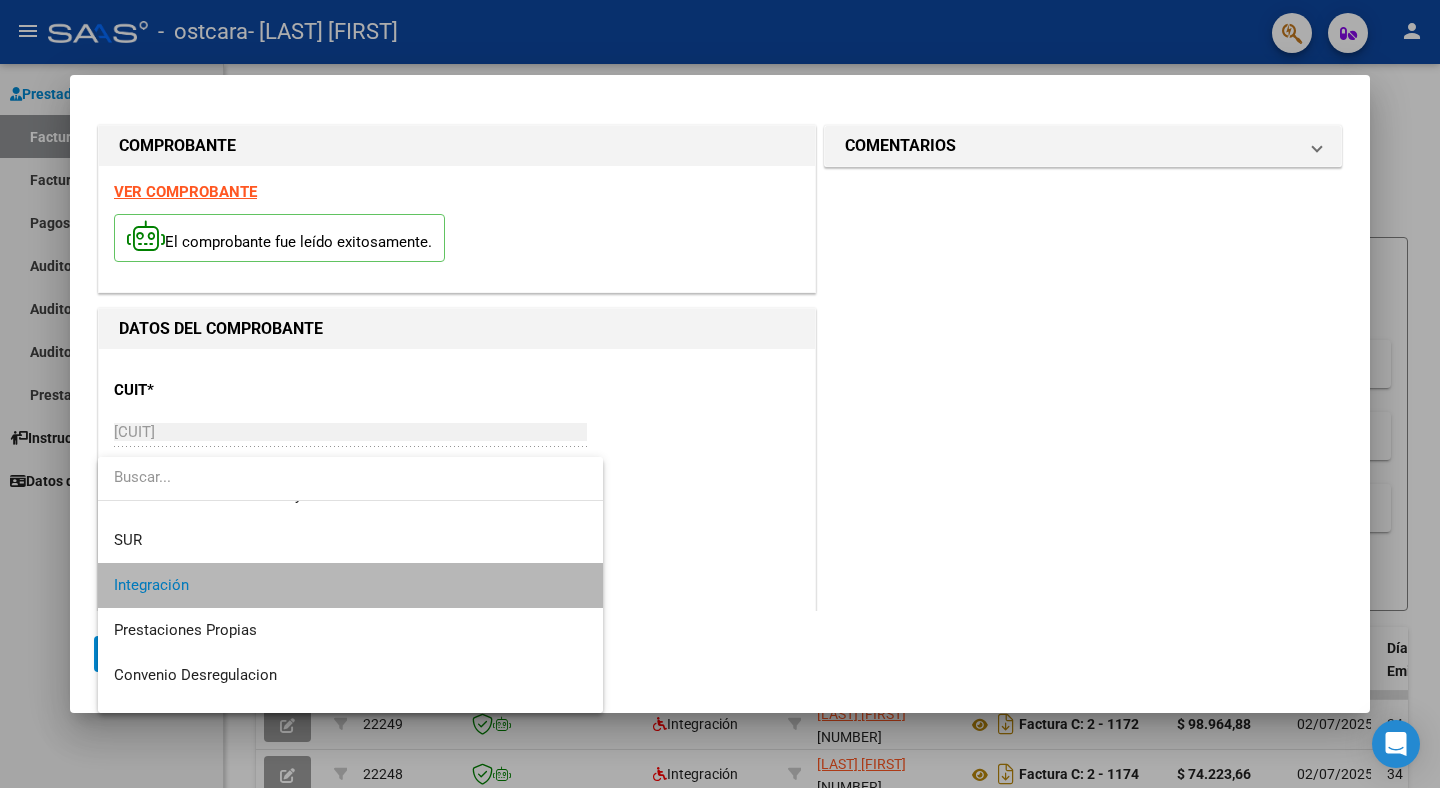 click on "Integración" at bounding box center (350, 585) 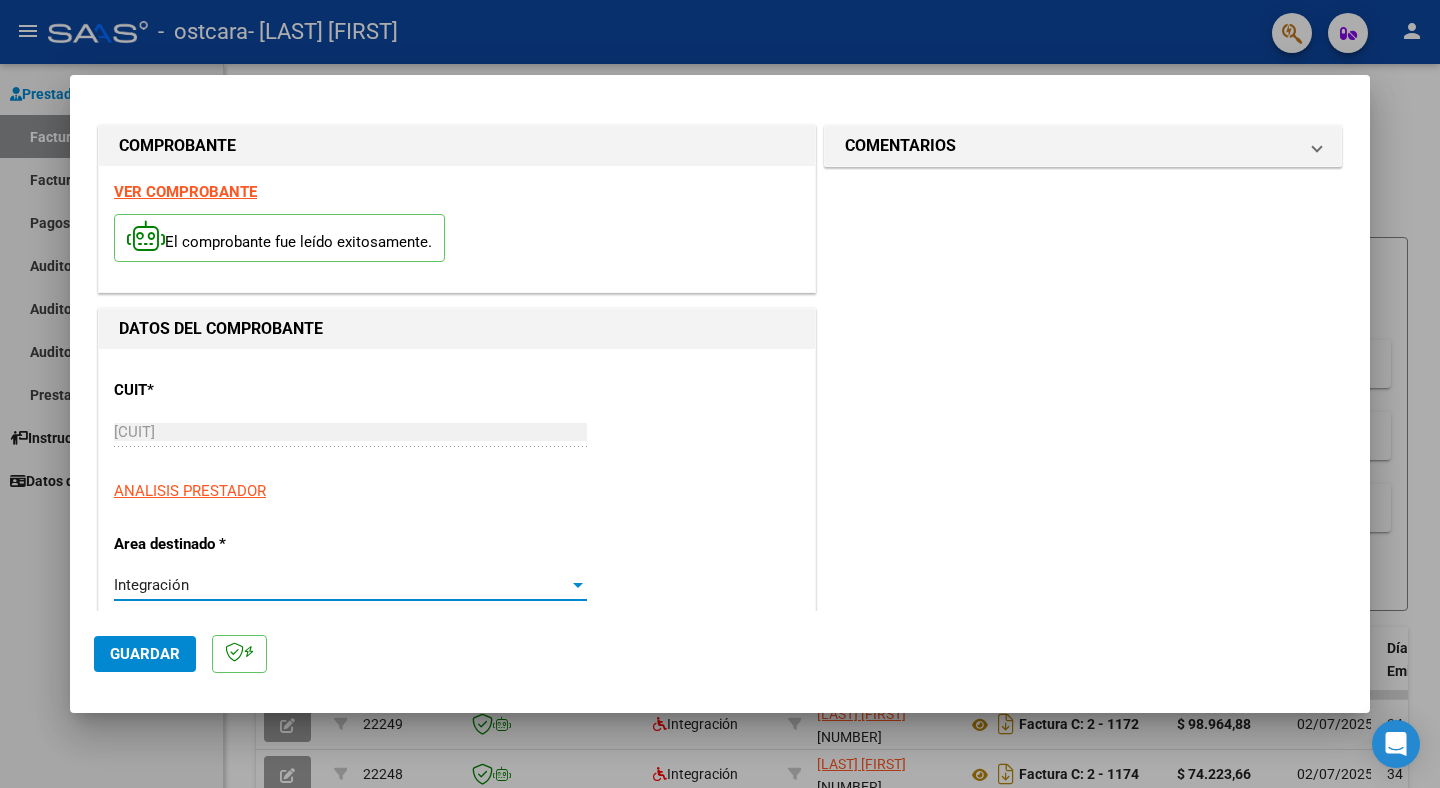 click on "CUIT * [CUIT] Ingresar CUIT ANALISIS PRESTADOR Area destinado * Integración Seleccionar Area Luego de guardar debe preaprobar la factura asociandola a un legajo de integración y subir la documentación respaldatoria (planilla de asistencia o ddjj para período de aislamiento) Período de Prestación (Ej: 202305 para Mayo 2023 Ingrese el Período de Prestación como indica el ejemplo Comprobante Tipo * Factura C Seleccionar Tipo Punto de Venta * 2 Ingresar el Nro. Número * 1187 Ingresar el Nro. Monto * $ 98.964,88 Ingresar el monto Fecha del Cpbt. * 2025-08-04 Ingresar la fecha CAE / CAEA (no ingrese CAI) 75316897721565 Ingresar el CAE o CAEA (no ingrese CAI) Fecha de Vencimiento Ingresar la fecha Ref. Externa Ingresar la ref. N° Liquidación Ingresar el N° Liquidación" at bounding box center (457, 1082) 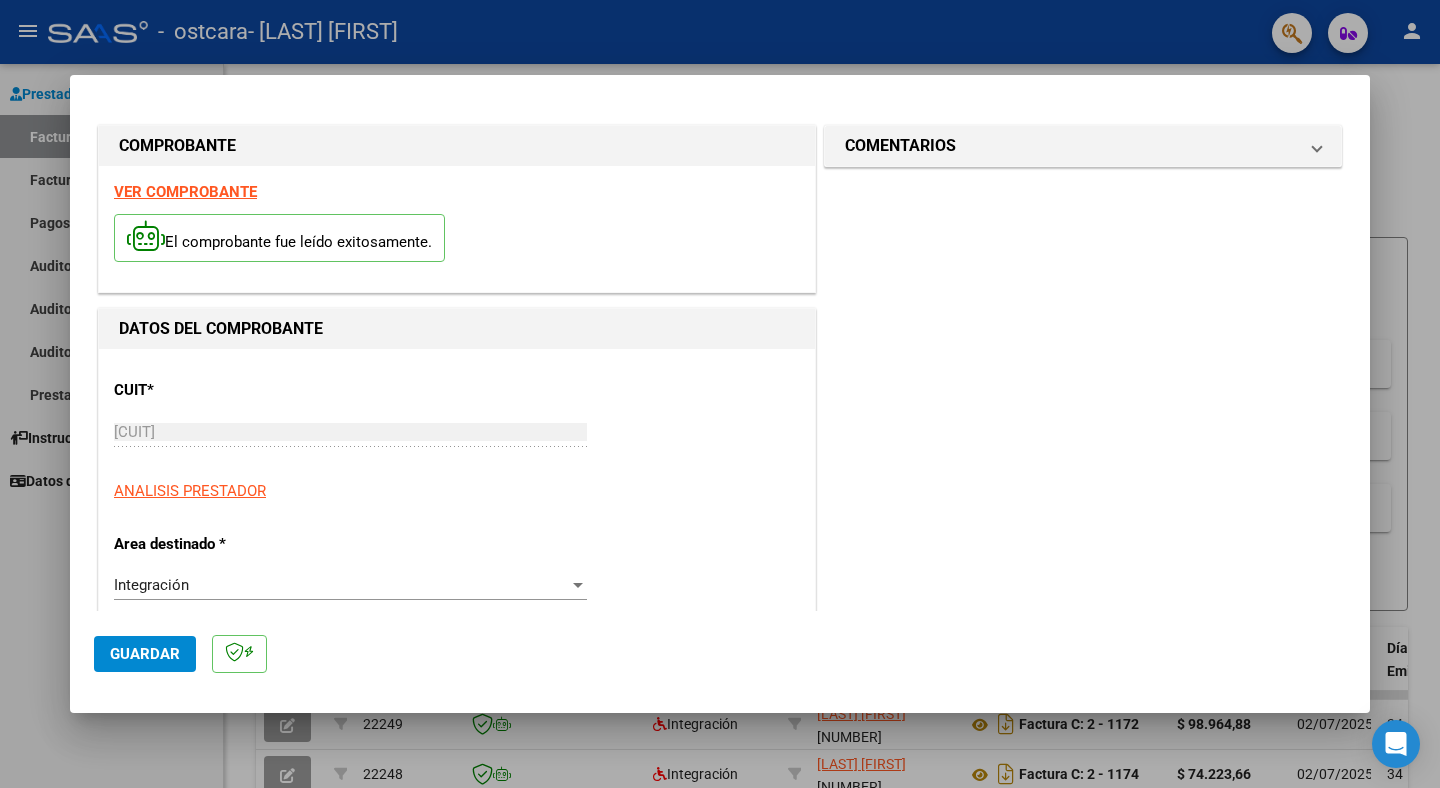 click on "CUIT * [CUIT] Ingresar CUIT ANALISIS PRESTADOR Area destinado * Integración Seleccionar Area Luego de guardar debe preaprobar la factura asociandola a un legajo de integración y subir la documentación respaldatoria (planilla de asistencia o ddjj para período de aislamiento) Período de Prestación (Ej: 202305 para Mayo 2023 Ingrese el Período de Prestación como indica el ejemplo Comprobante Tipo * Factura C Seleccionar Tipo Punto de Venta * 2 Ingresar el Nro. Número * 1187 Ingresar el Nro. Monto * $ 98.964,88 Ingresar el monto Fecha del Cpbt. * 2025-08-04 Ingresar la fecha CAE / CAEA (no ingrese CAI) 75316897721565 Ingresar el CAE o CAEA (no ingrese CAI) Fecha de Vencimiento Ingresar la fecha Ref. Externa Ingresar la ref. N° Liquidación Ingresar el N° Liquidación" at bounding box center (457, 1082) 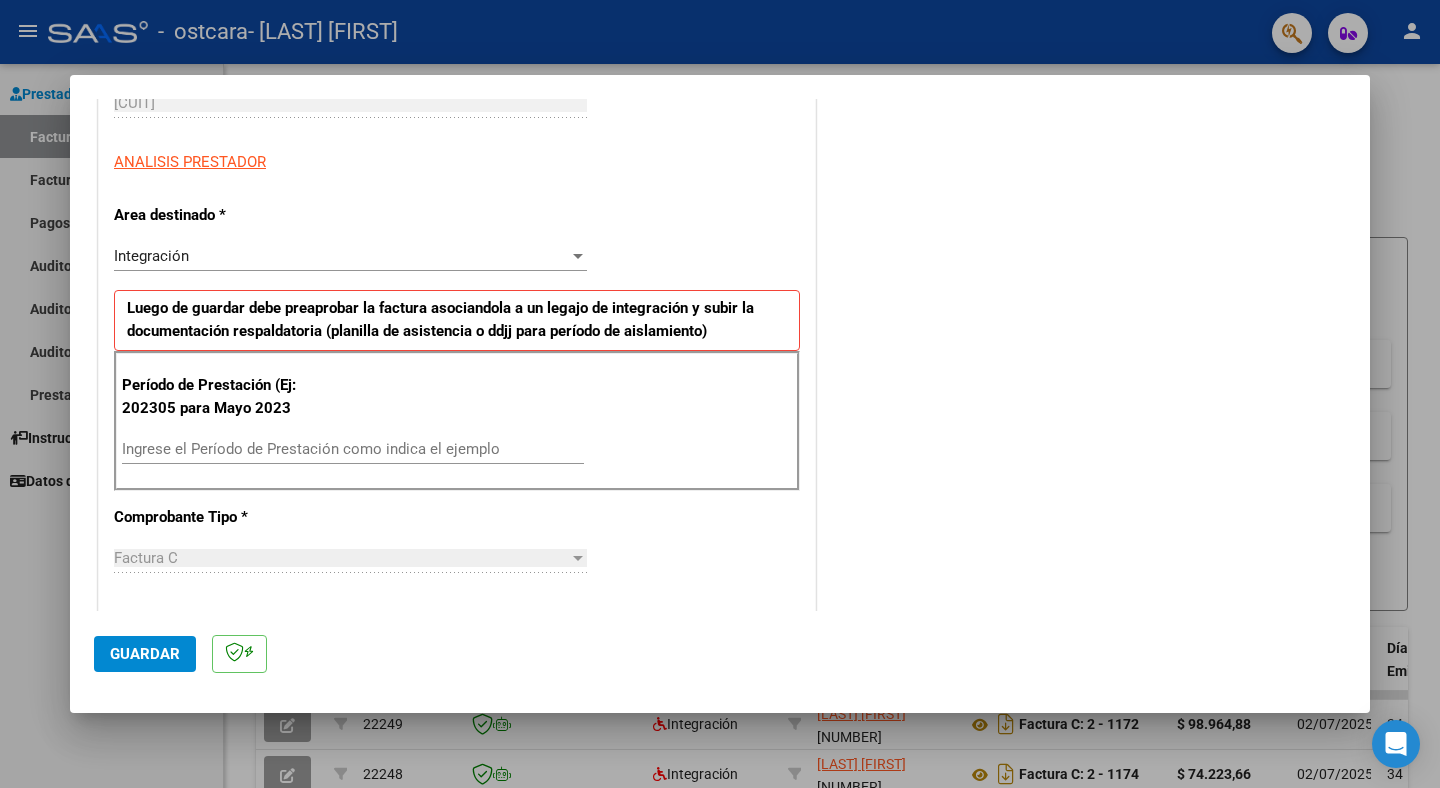 scroll, scrollTop: 164, scrollLeft: 0, axis: vertical 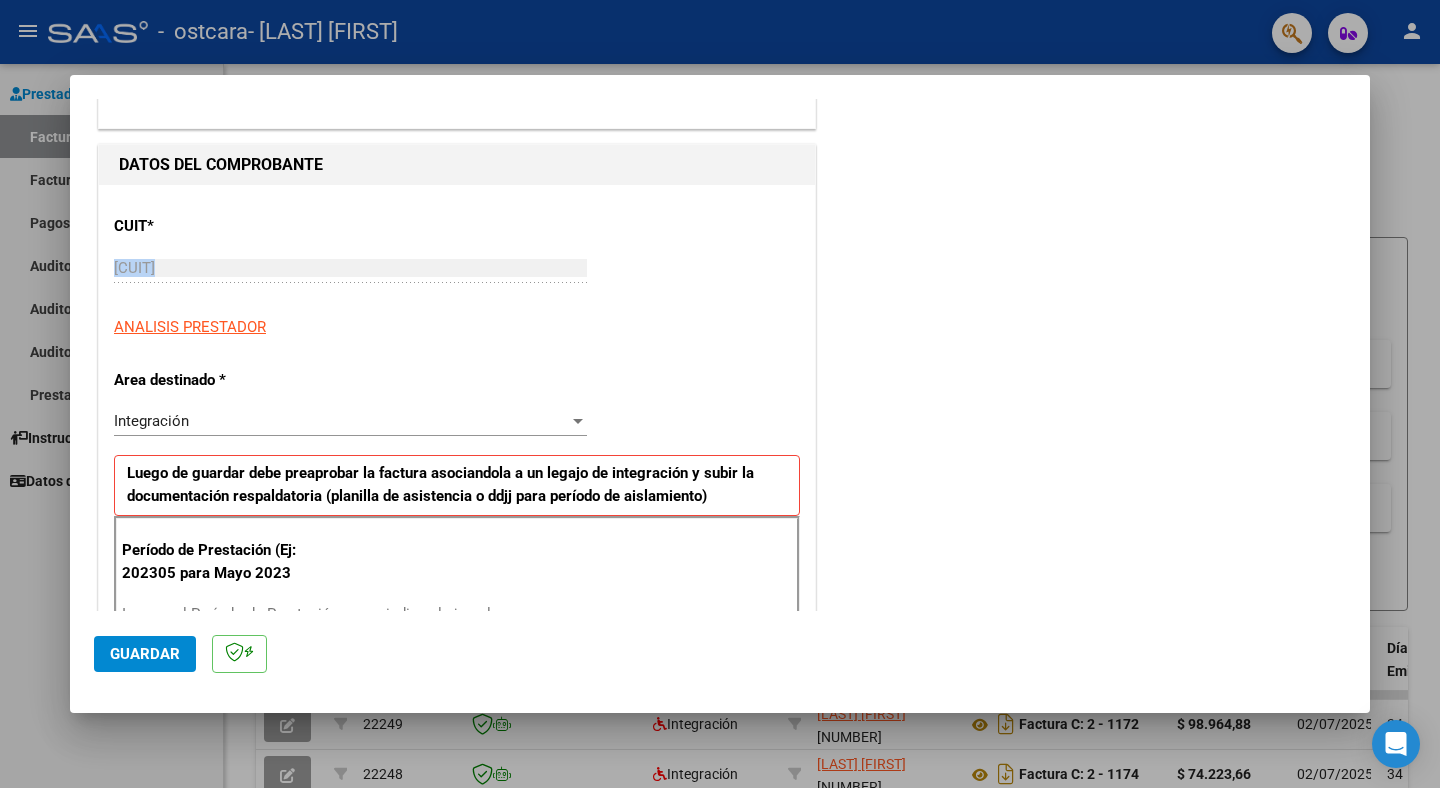 drag, startPoint x: 733, startPoint y: 536, endPoint x: 748, endPoint y: 261, distance: 275.40878 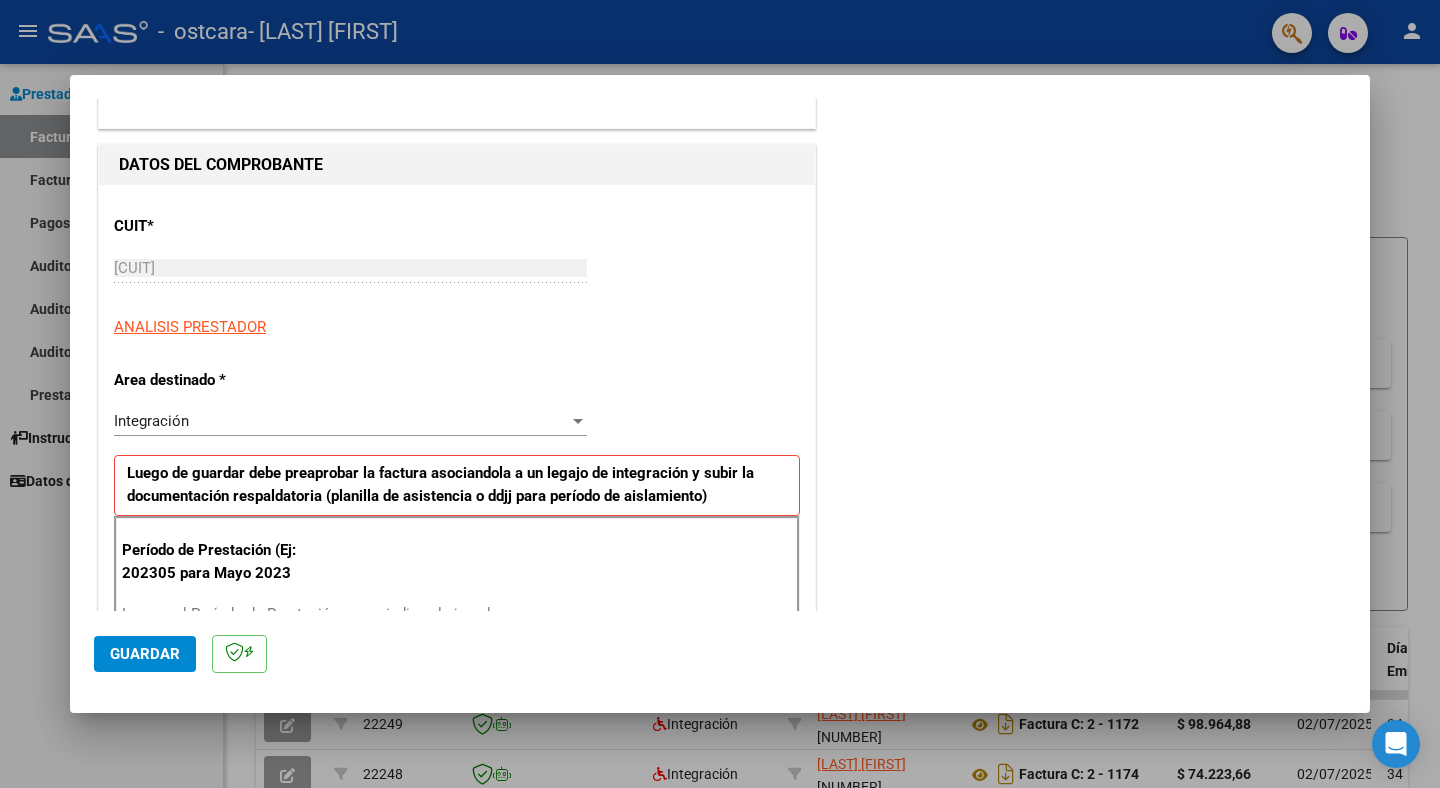 click on "CUIT * [CUIT] Ingresar CUIT ANALISIS PRESTADOR" at bounding box center (457, 269) 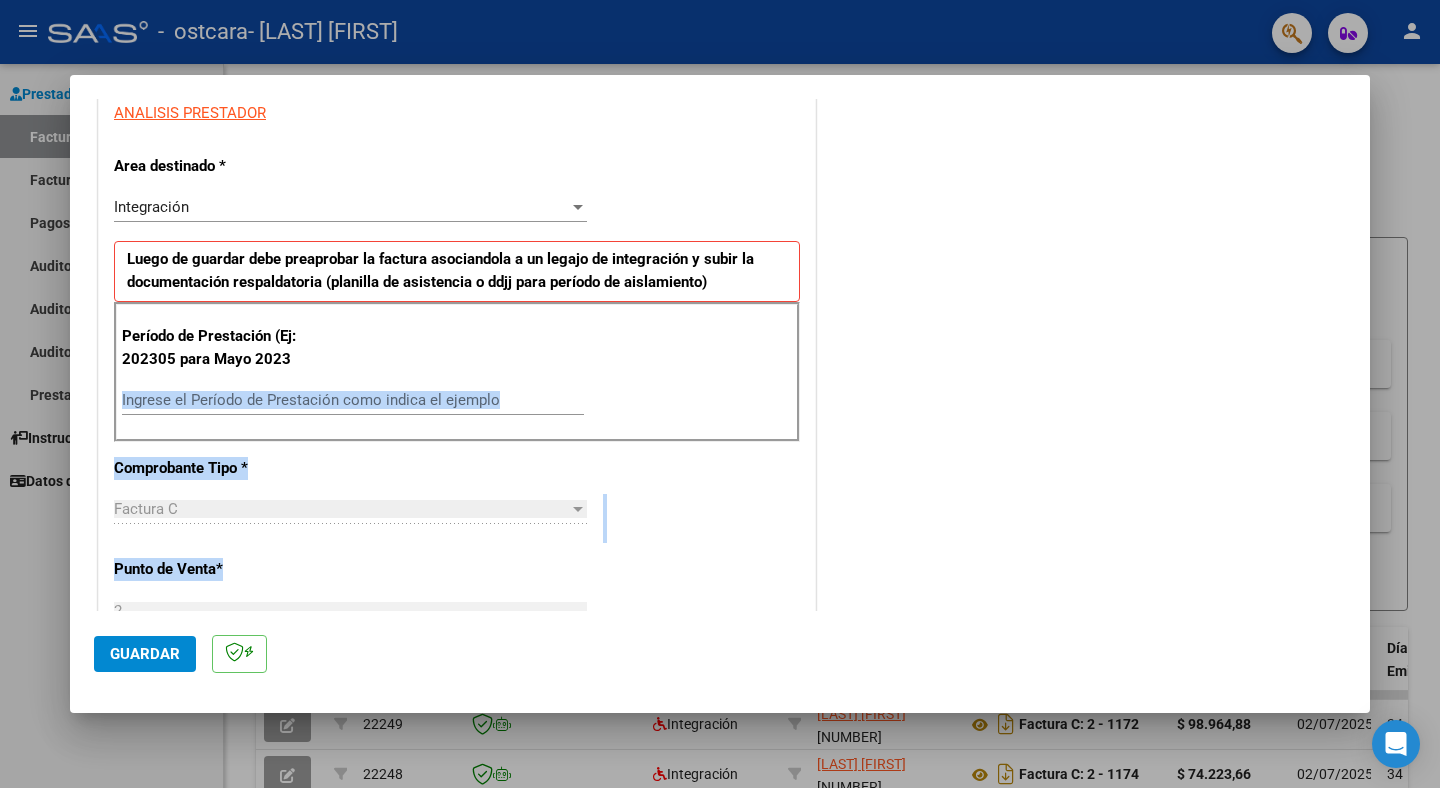 drag, startPoint x: 552, startPoint y: 567, endPoint x: 553, endPoint y: 608, distance: 41.01219 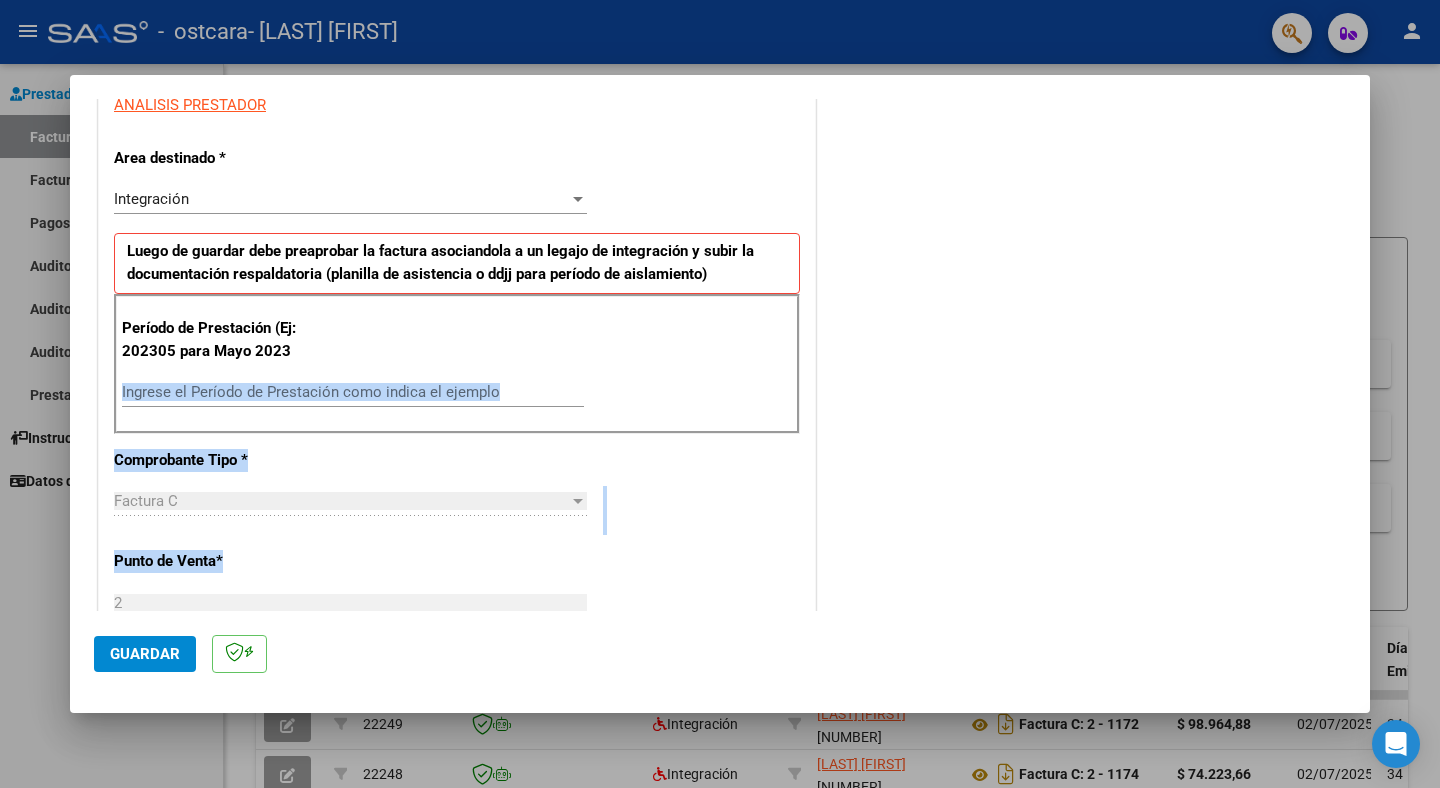click on "Ingrese el Período de Prestación como indica el ejemplo" at bounding box center (353, 392) 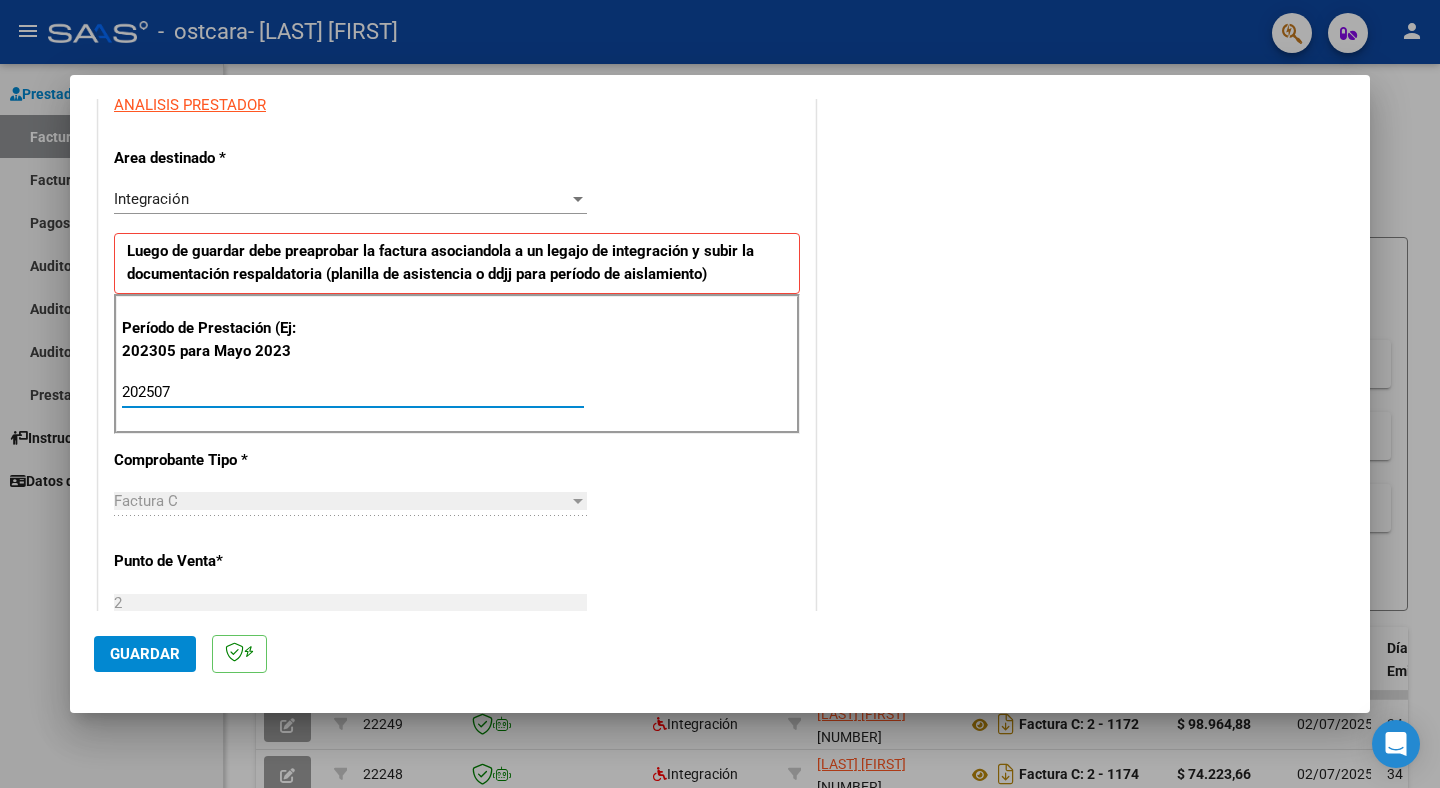 type on "202507" 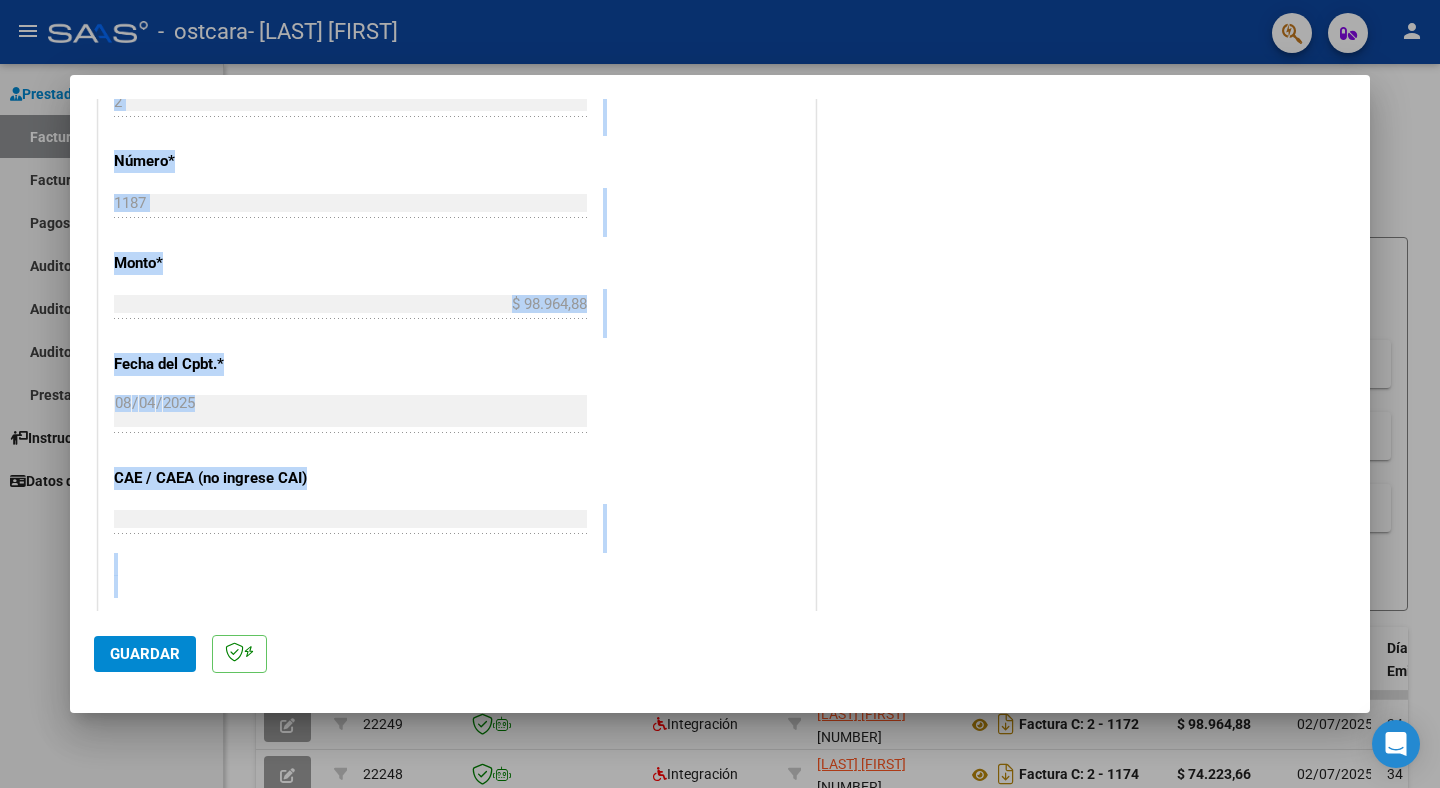 drag, startPoint x: 749, startPoint y: 490, endPoint x: 739, endPoint y: 611, distance: 121.41252 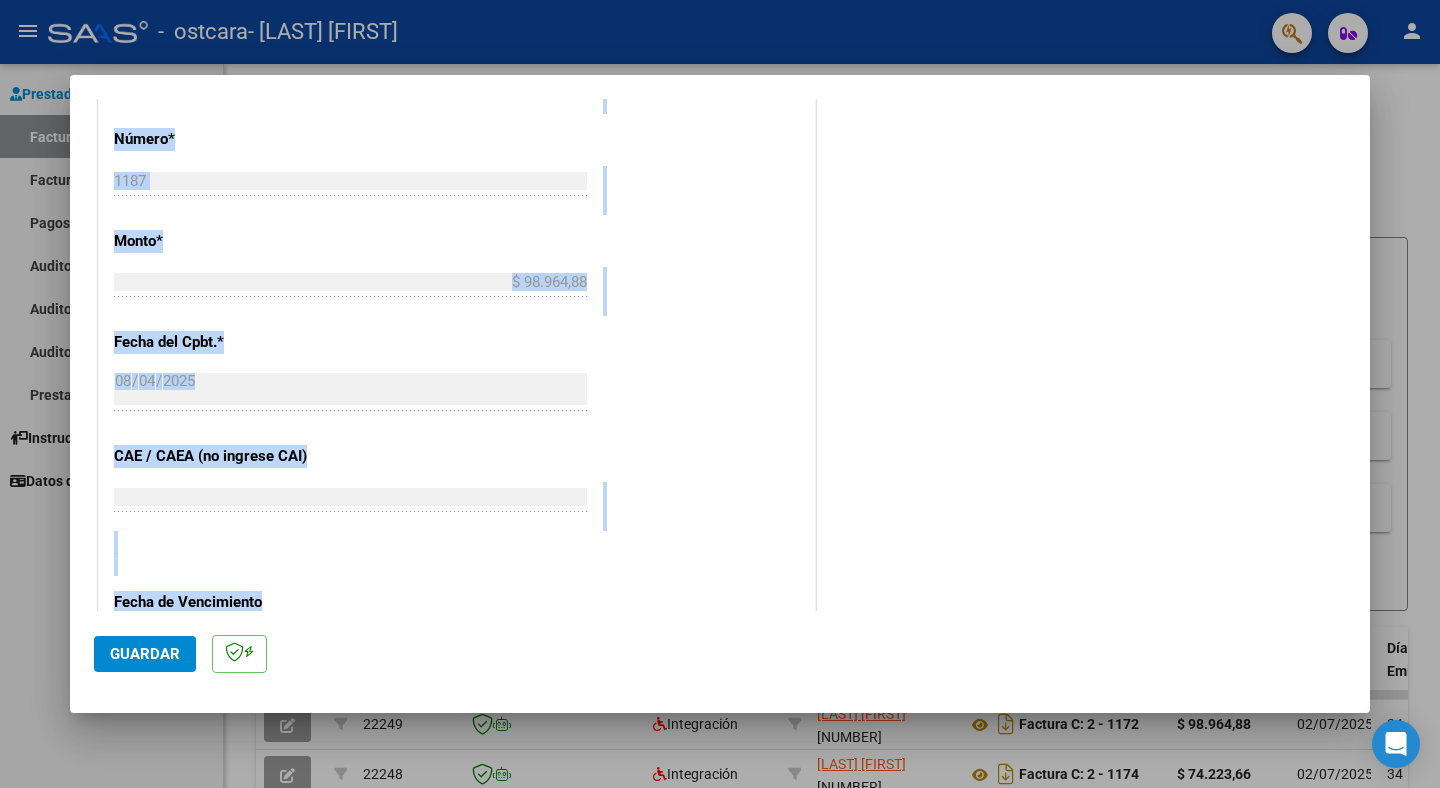 click on "CUIT * [CUIT] Ingresar CUIT ANALISIS PRESTADOR Area destinado * Integración Seleccionar Area Luego de guardar debe preaprobar la factura asociandola a un legajo de integración y subir la documentación respaldatoria (planilla de asistencia o ddjj para período de aislamiento) Período de Prestación (Ej: 202305 para Mayo 2023 202507 Ingrese el Período de Prestación como indica el ejemplo Comprobante Tipo * Factura C Seleccionar Tipo Punto de Venta * 2 Ingresar el Nro. Número * 1187 Ingresar el Nro. Monto * $ 98.964,88 Ingresar el monto Fecha del Cpbt. * 2025-08-04 Ingresar la fecha CAE / CAEA (no ingrese CAI) 75316897721565 Ingresar el CAE o CAEA (no ingrese CAI) Fecha de Vencimiento Ingresar la fecha Ref. Externa Ingresar la ref. N° Liquidación Ingresar el N° Liquidación" at bounding box center (457, 173) 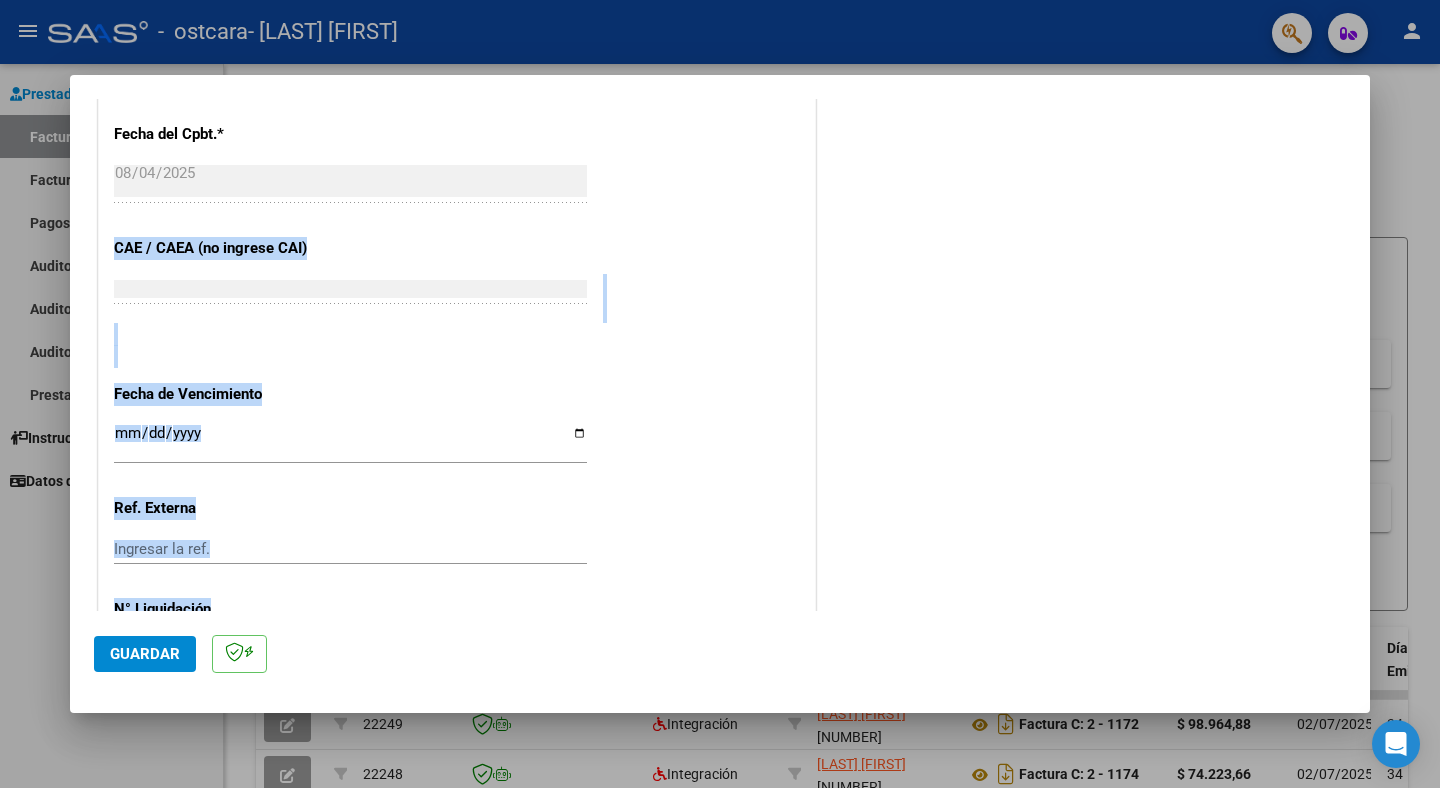 scroll, scrollTop: 1151, scrollLeft: 0, axis: vertical 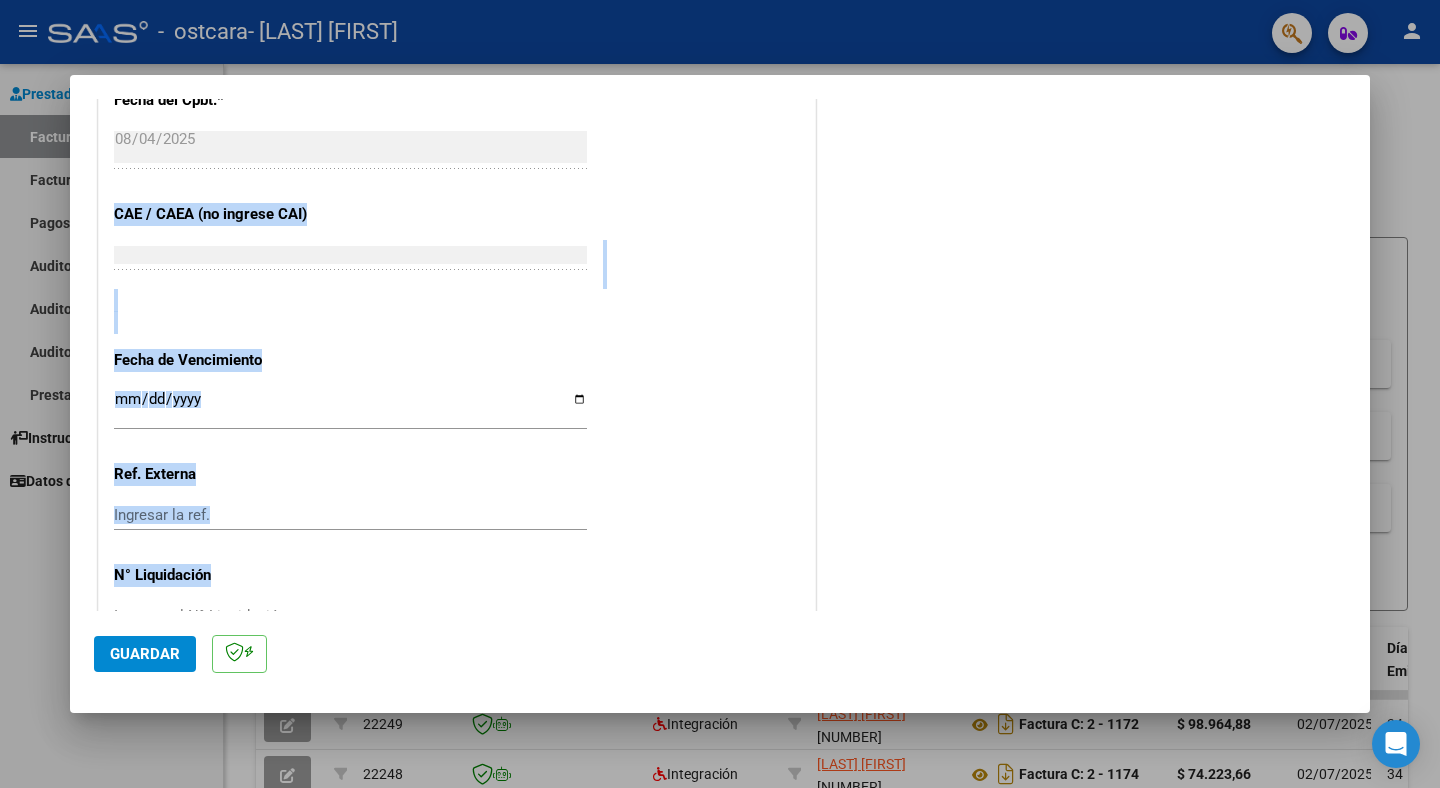drag, startPoint x: 770, startPoint y: 496, endPoint x: 760, endPoint y: 594, distance: 98.50888 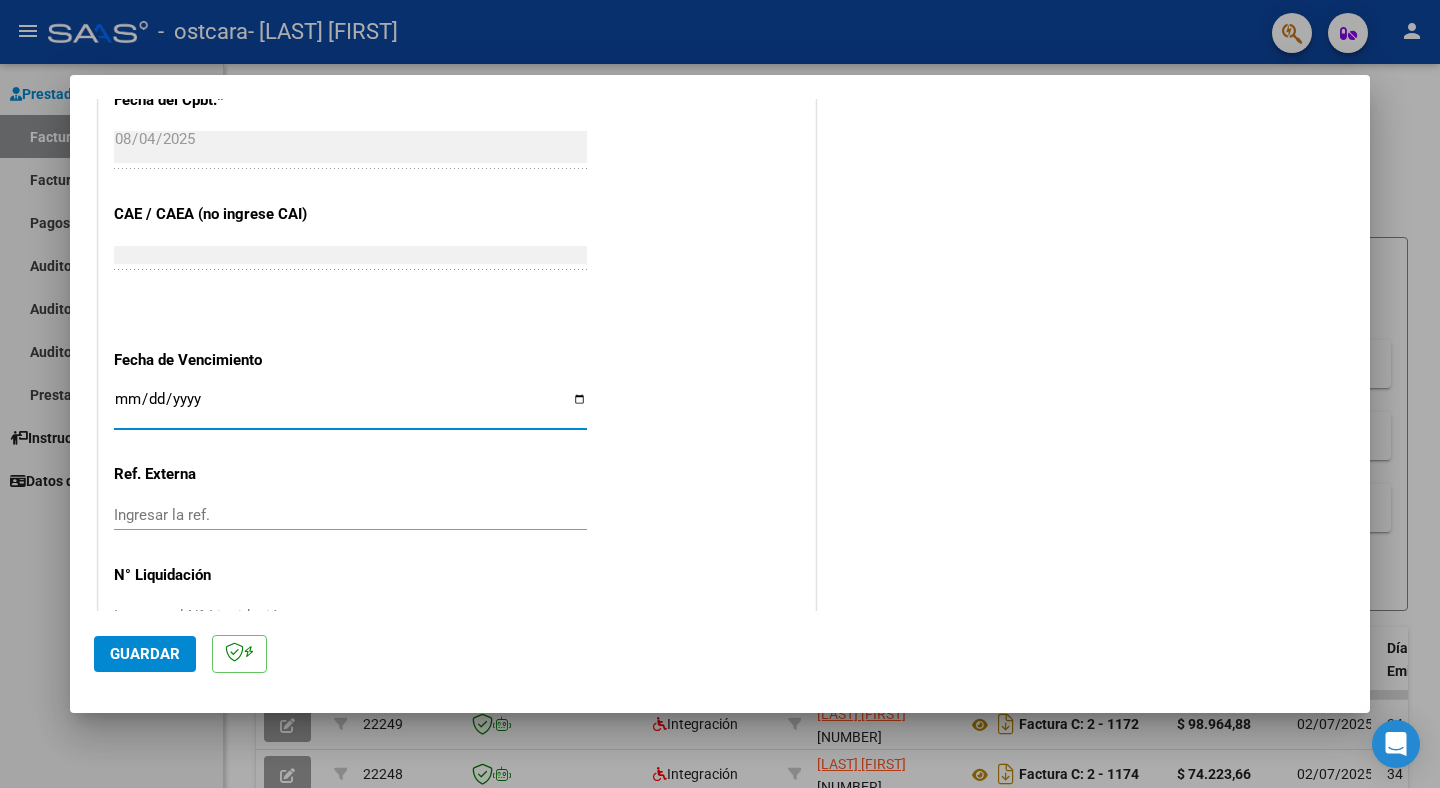 click on "Ingresar la fecha" at bounding box center (350, 407) 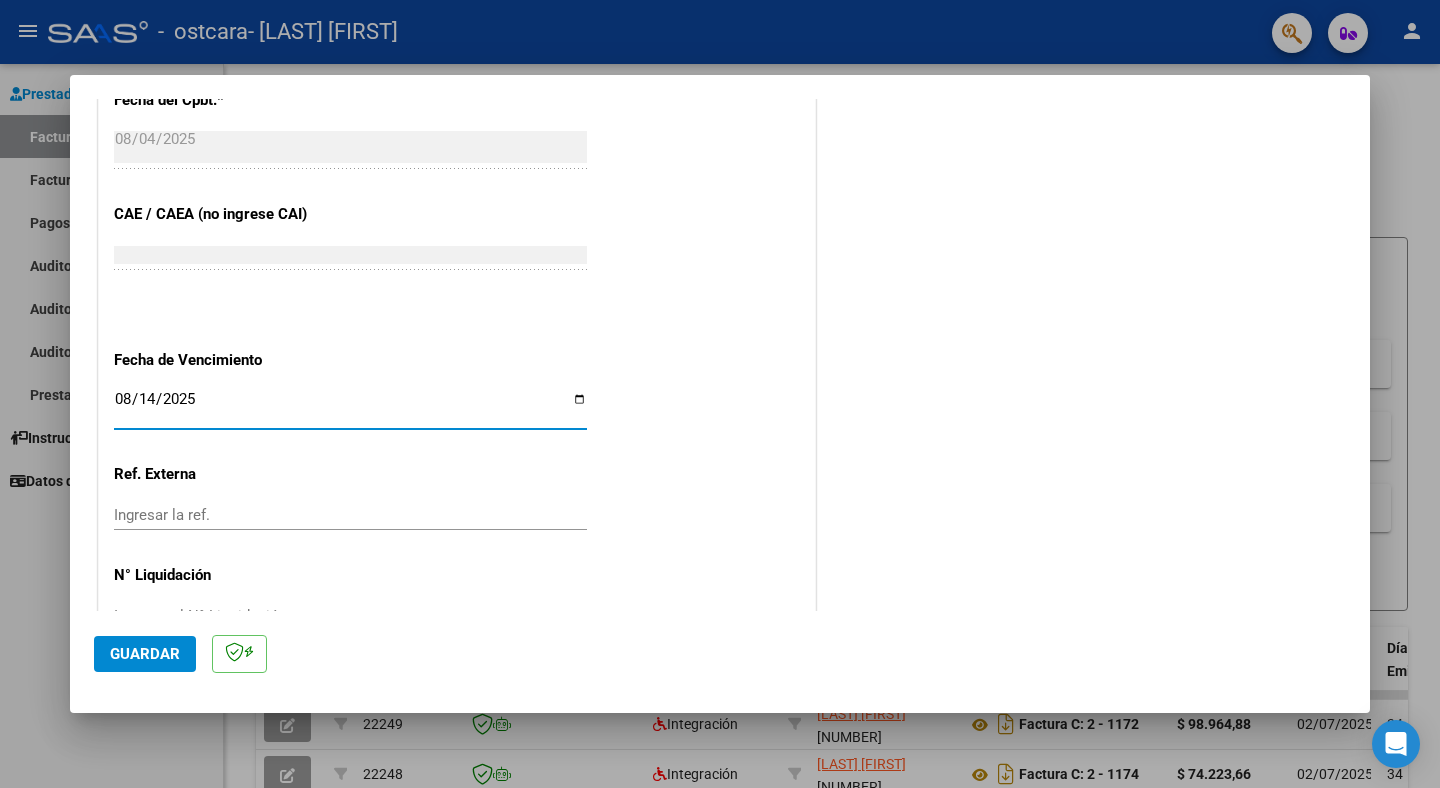 click on "CUIT * [CUIT] Ingresar CUIT ANALISIS PRESTADOR Area destinado * Integración Seleccionar Area Luego de guardar debe preaprobar la factura asociandola a un legajo de integración y subir la documentación respaldatoria (planilla de asistencia o ddjj para período de aislamiento) Período de Prestación (Ej: 202305 para Mayo 2023 202507 Ingrese el Período de Prestación como indica el ejemplo Comprobante Tipo * Factura C Seleccionar Tipo Punto de Venta * 2 Ingresar el Nro. Número * 1187 Ingresar el Nro. Monto * $ 98.964,88 Ingresar el monto Fecha del Cpbt. * 2025-08-04 Ingresar la fecha CAE / CAEA (no ingrese CAI) 75316897721565 Ingresar el CAE o CAEA (no ingrese CAI) Fecha de Vencimiento 2025-08-14 Ingresar la fecha Ref. Externa Ingresar la ref. N° Liquidación Ingresar el N° Liquidación" at bounding box center [457, -69] 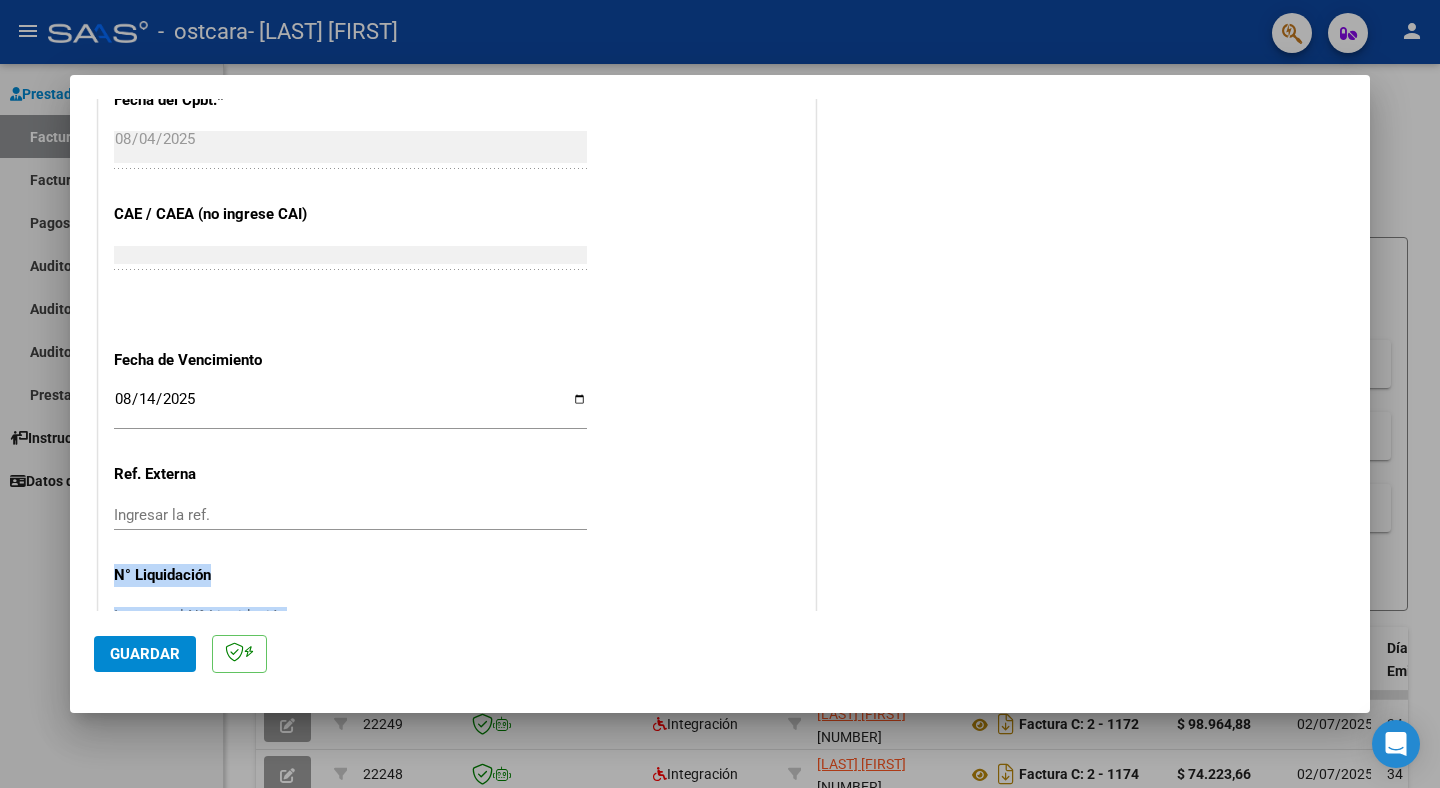 scroll, scrollTop: 1207, scrollLeft: 0, axis: vertical 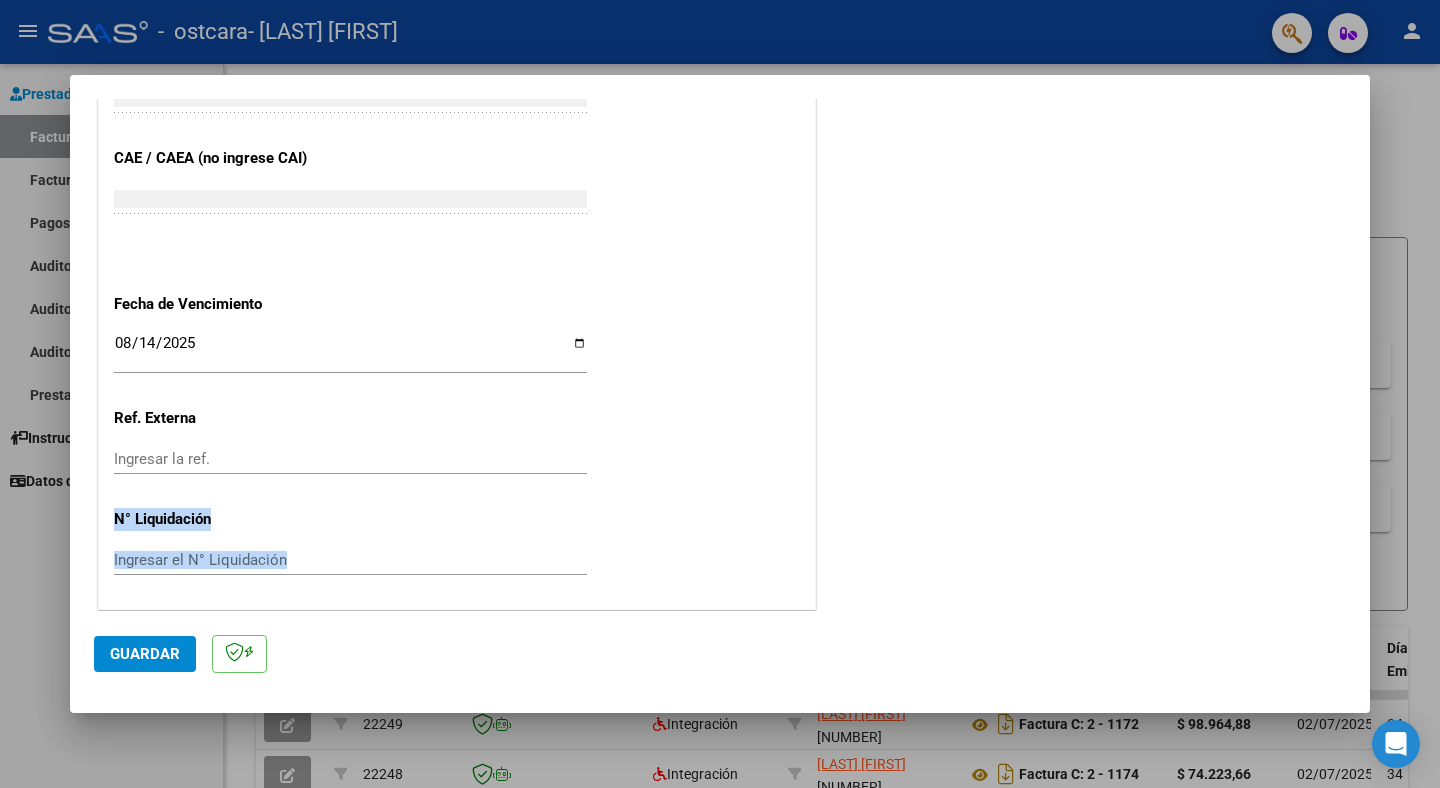 drag, startPoint x: 700, startPoint y: 519, endPoint x: 700, endPoint y: 629, distance: 110 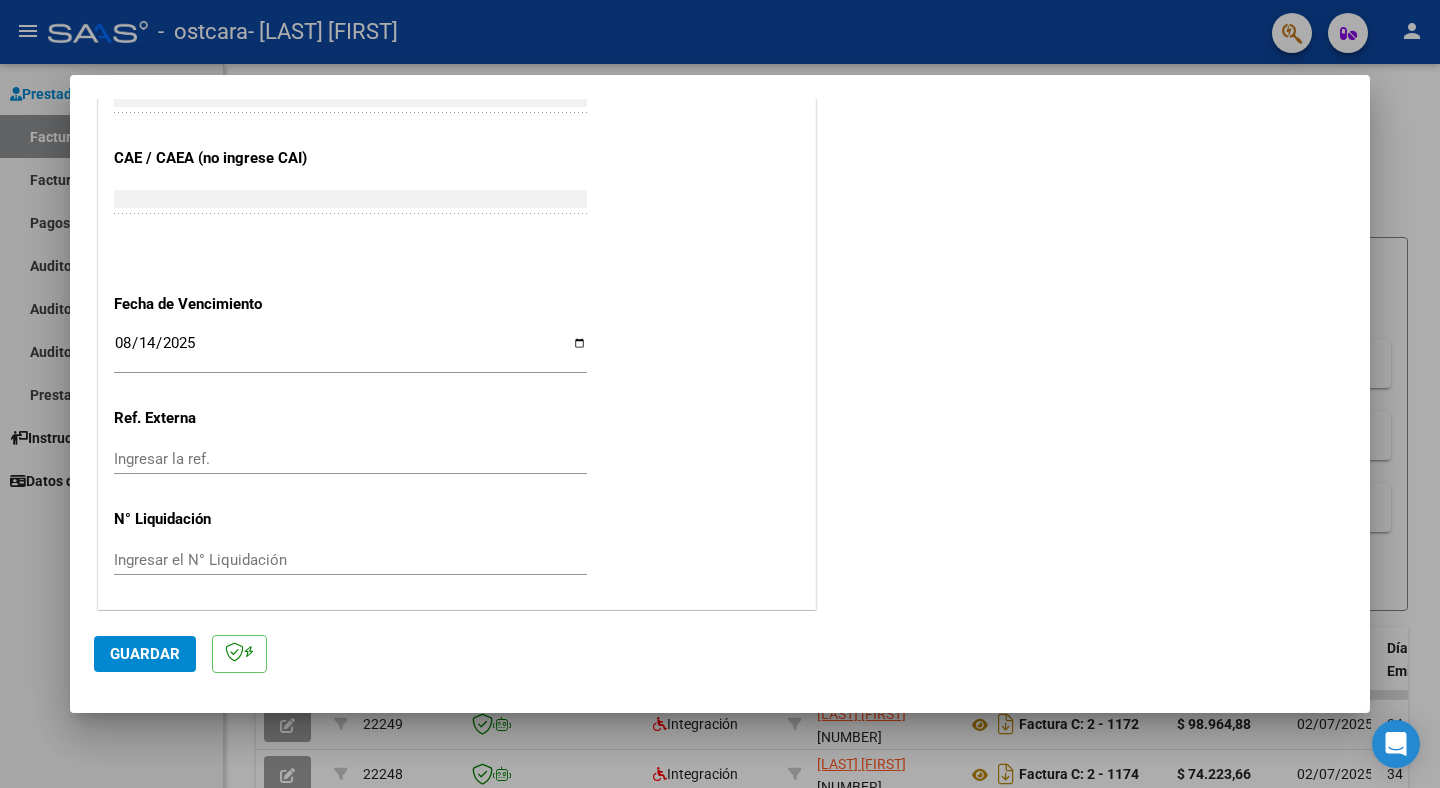 click on "Guardar" 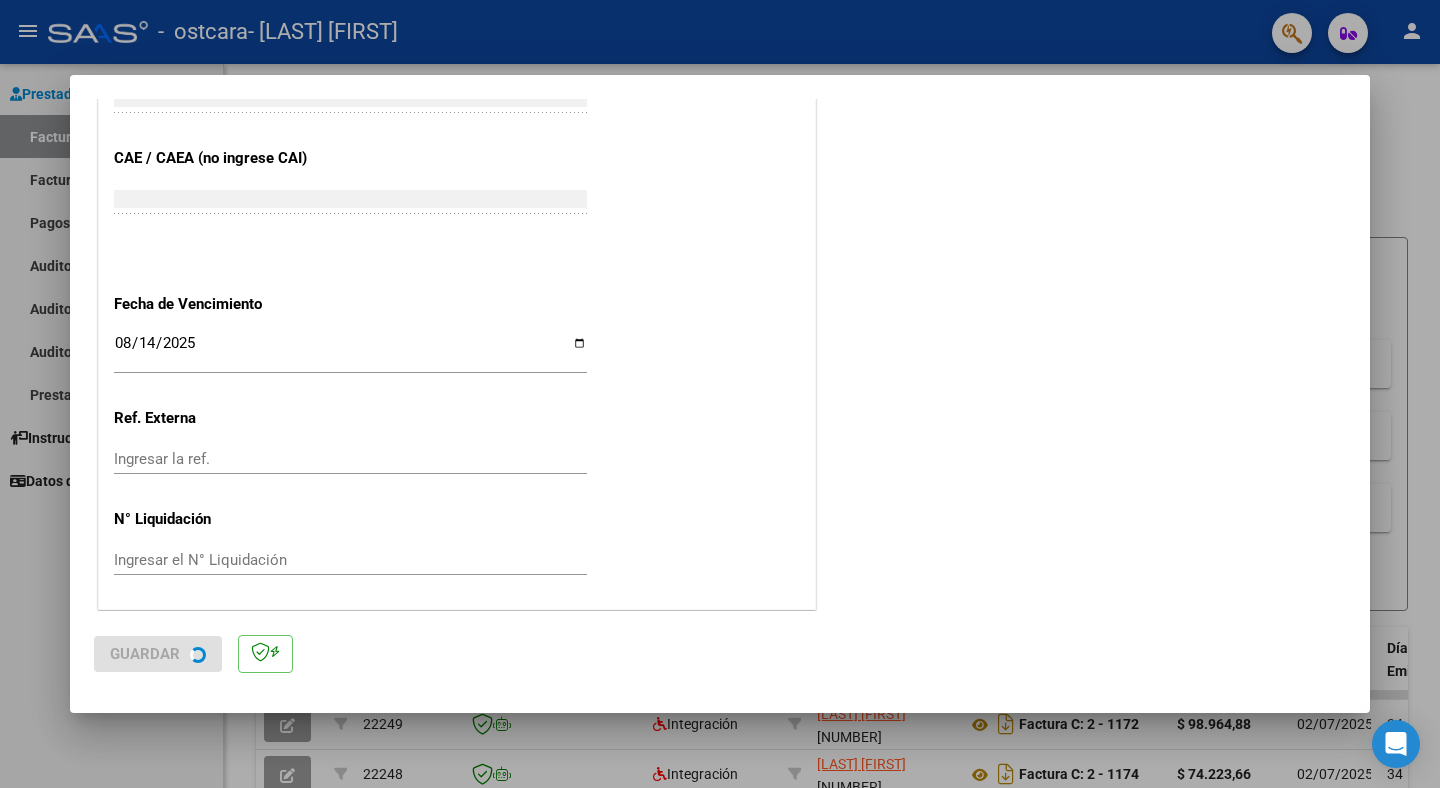 scroll, scrollTop: 0, scrollLeft: 0, axis: both 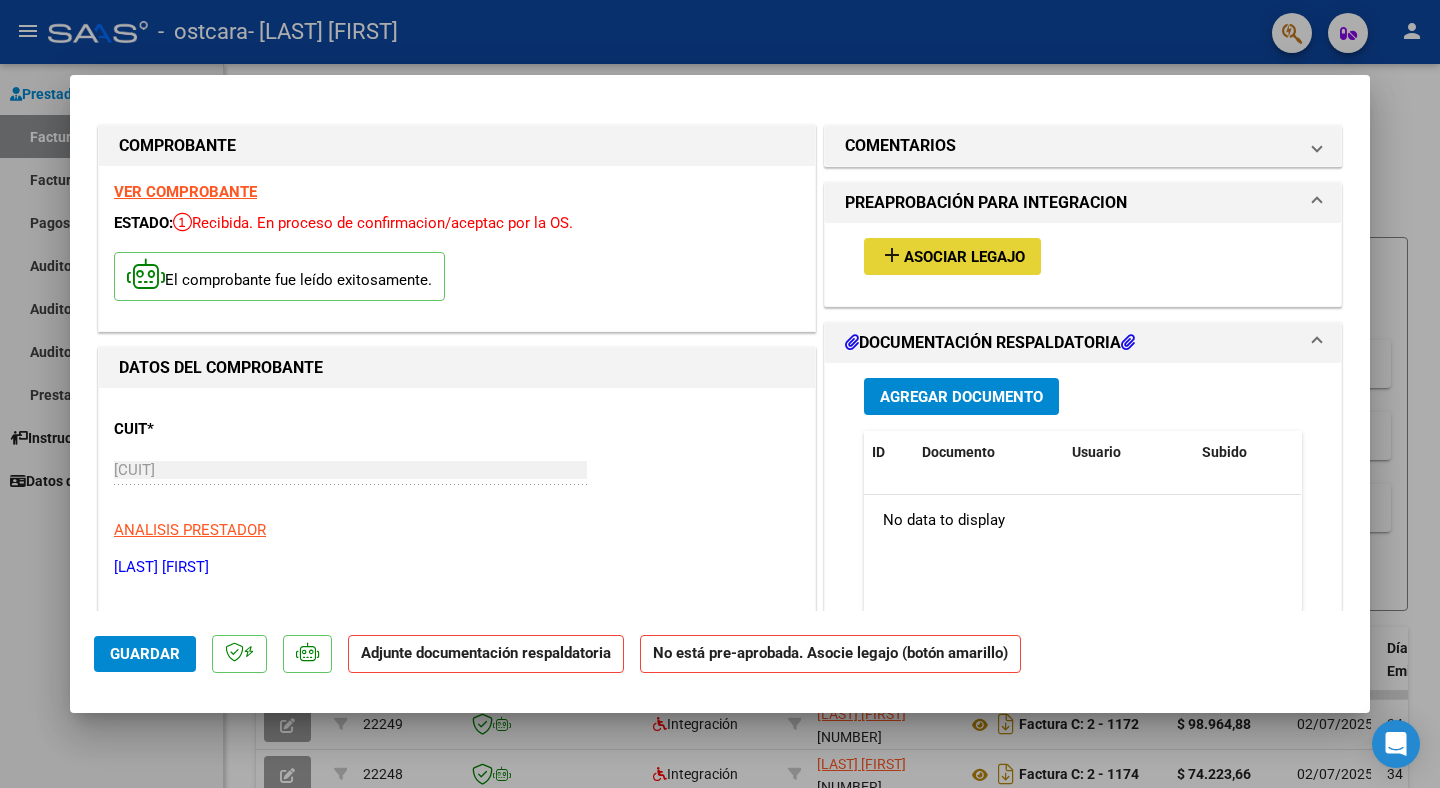 click on "Asociar Legajo" at bounding box center [964, 257] 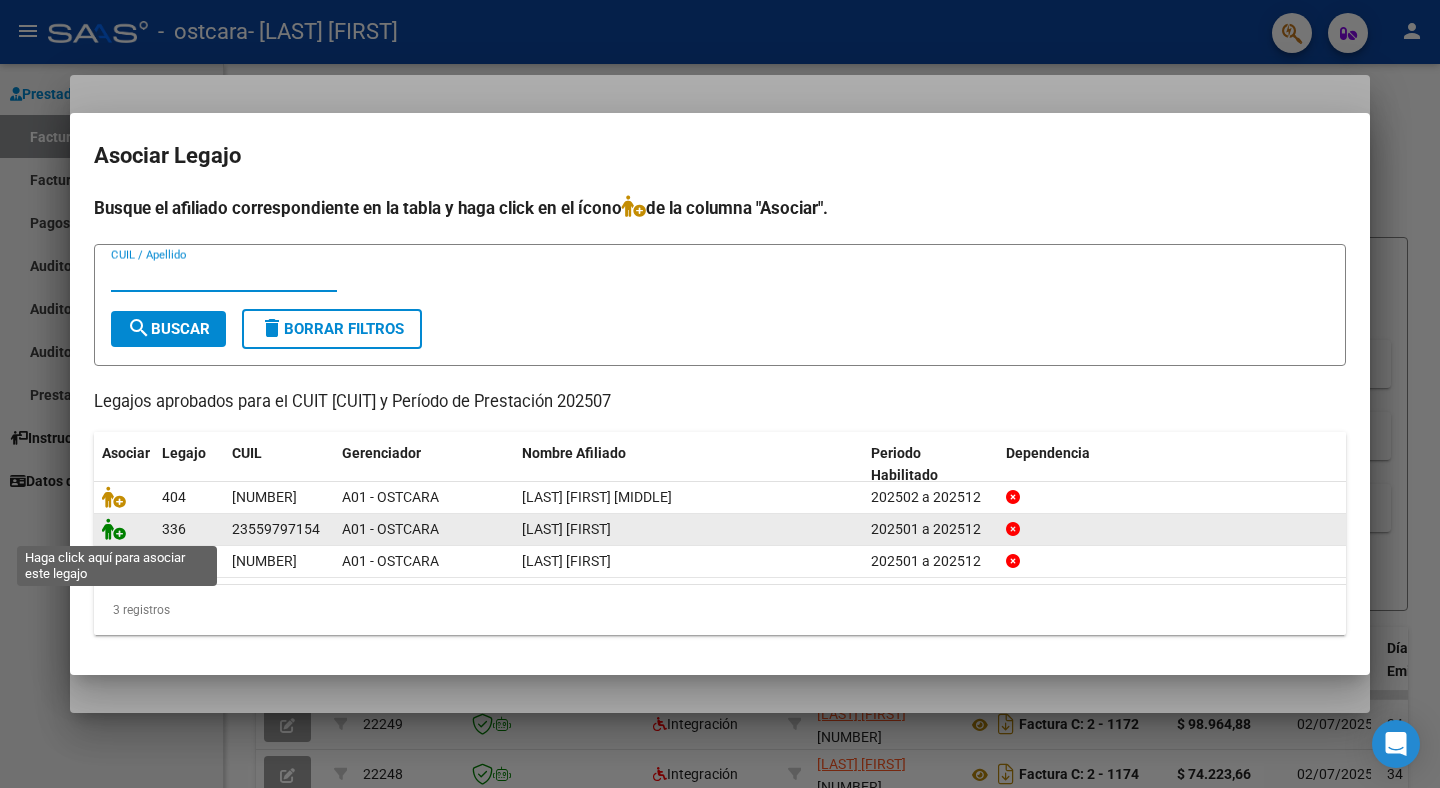 click 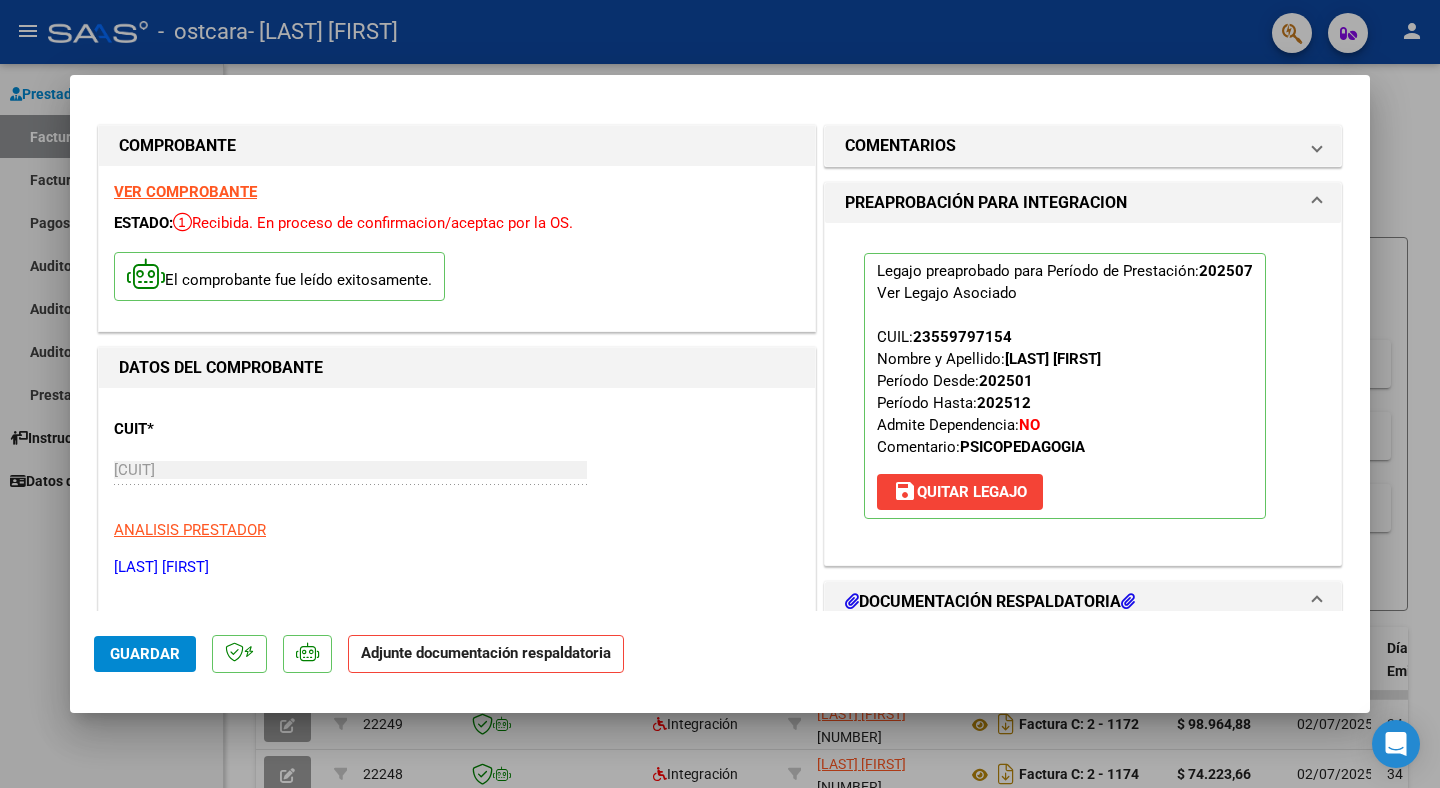 click on "DOCUMENTACIÓN RESPALDATORIA" at bounding box center (990, 602) 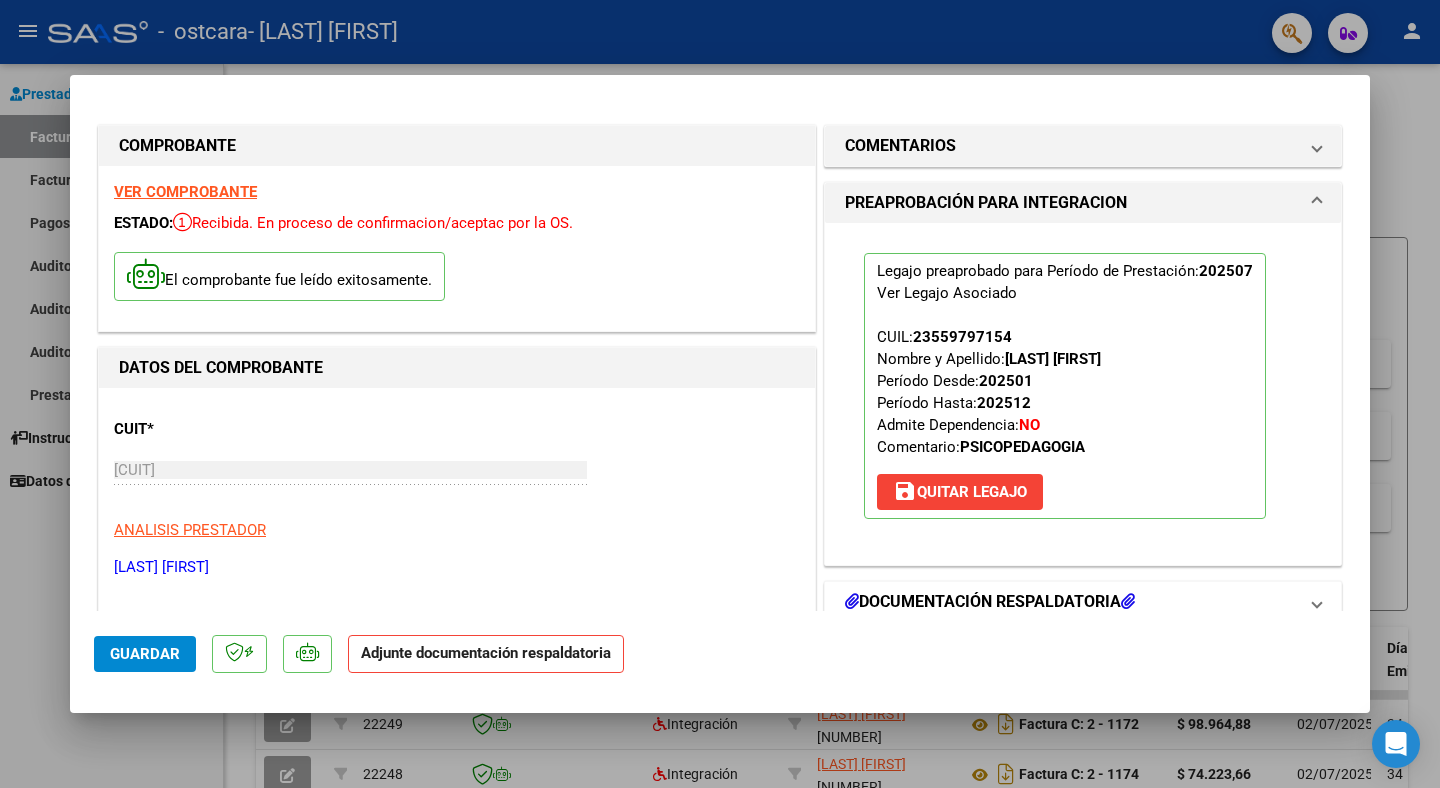 click at bounding box center [852, 601] 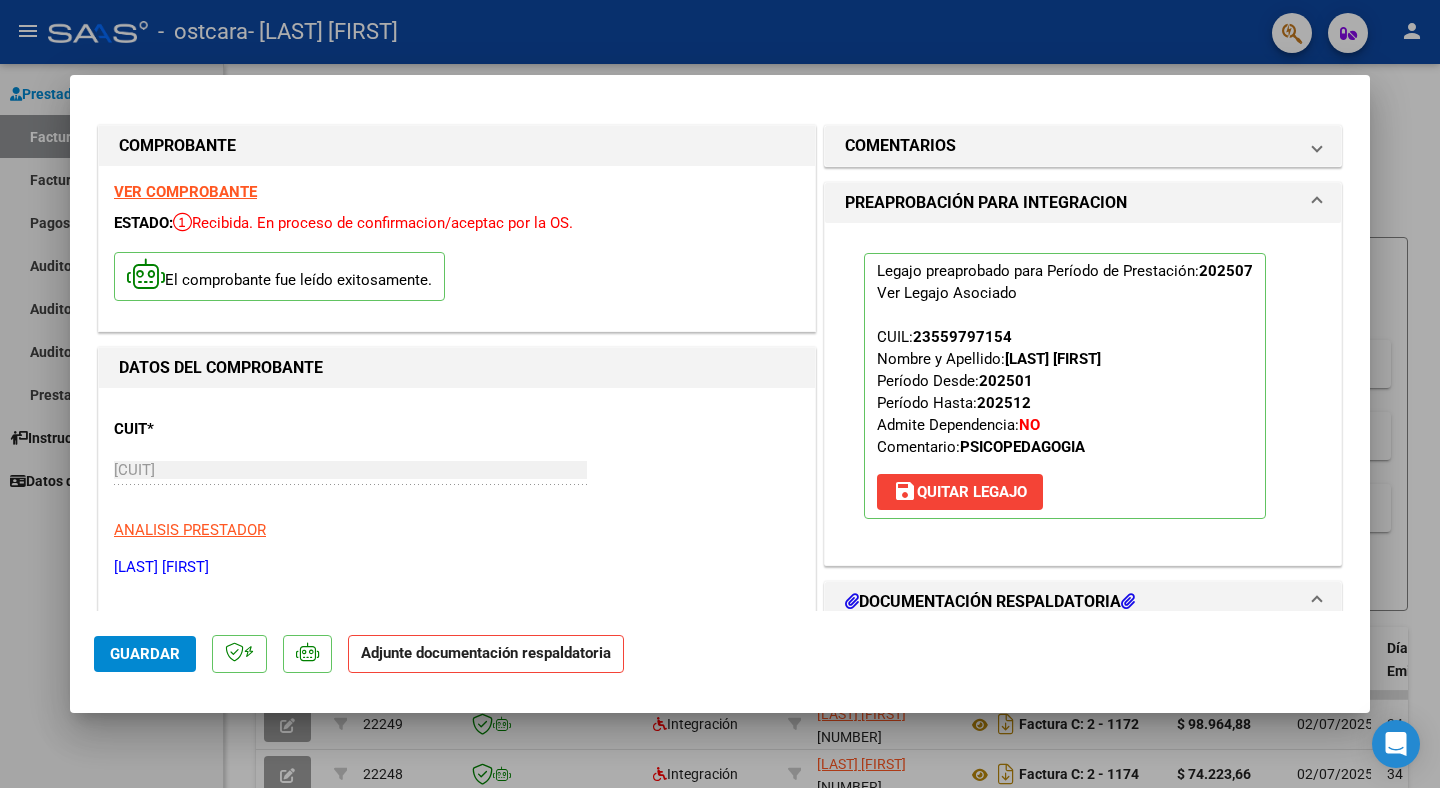 drag, startPoint x: 1040, startPoint y: 626, endPoint x: 1041, endPoint y: 716, distance: 90.005554 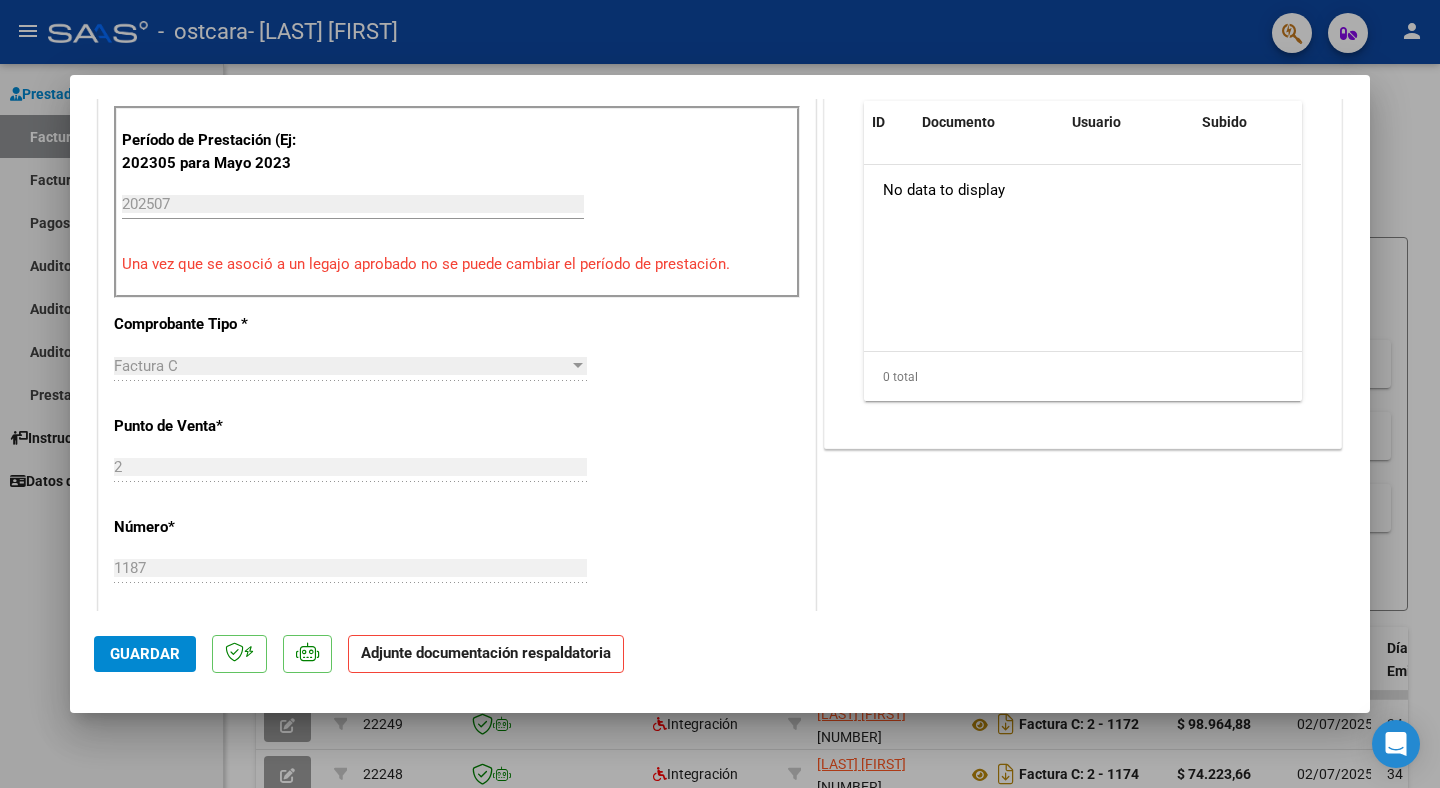 scroll, scrollTop: 313, scrollLeft: 0, axis: vertical 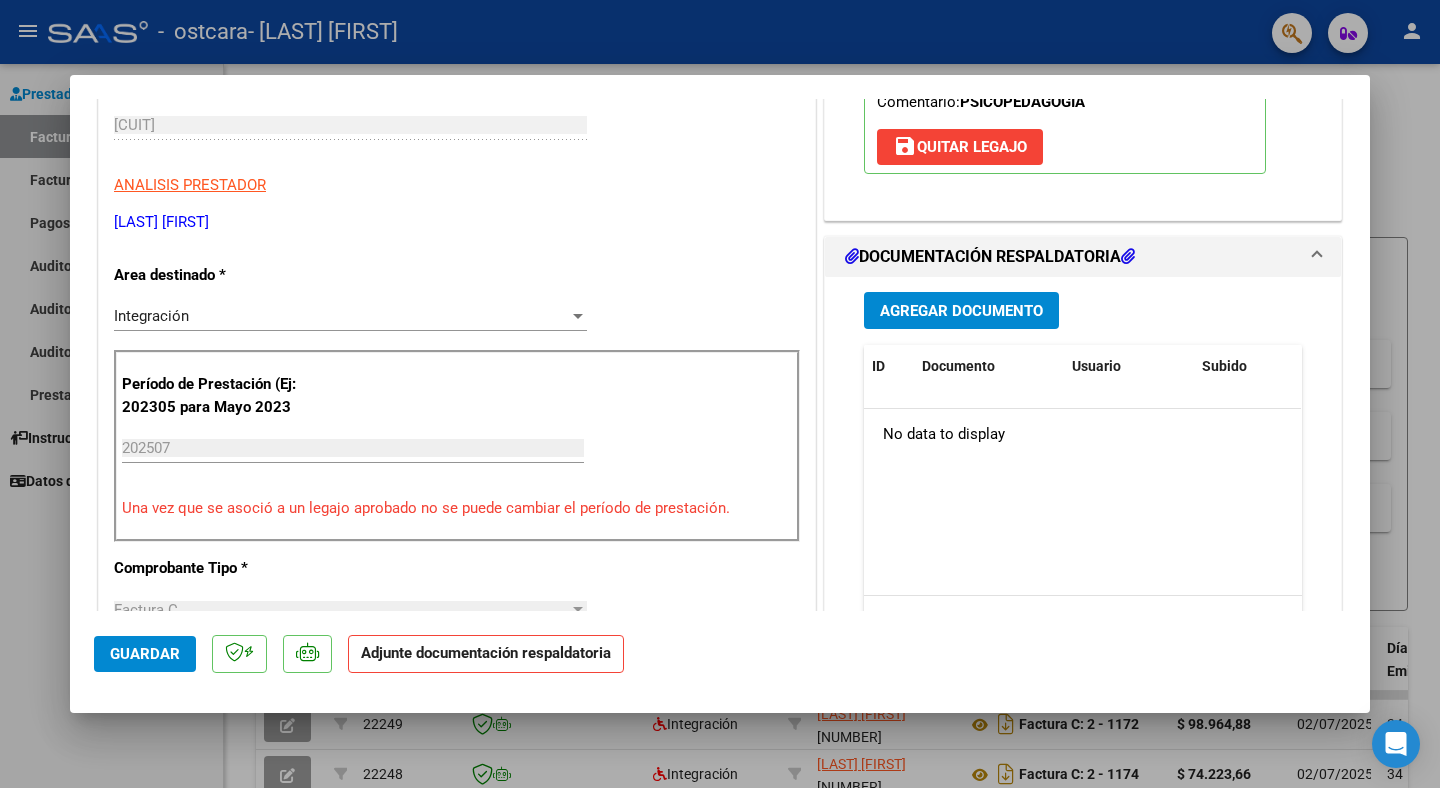 drag, startPoint x: 1191, startPoint y: 561, endPoint x: 1243, endPoint y: 85, distance: 478.8319 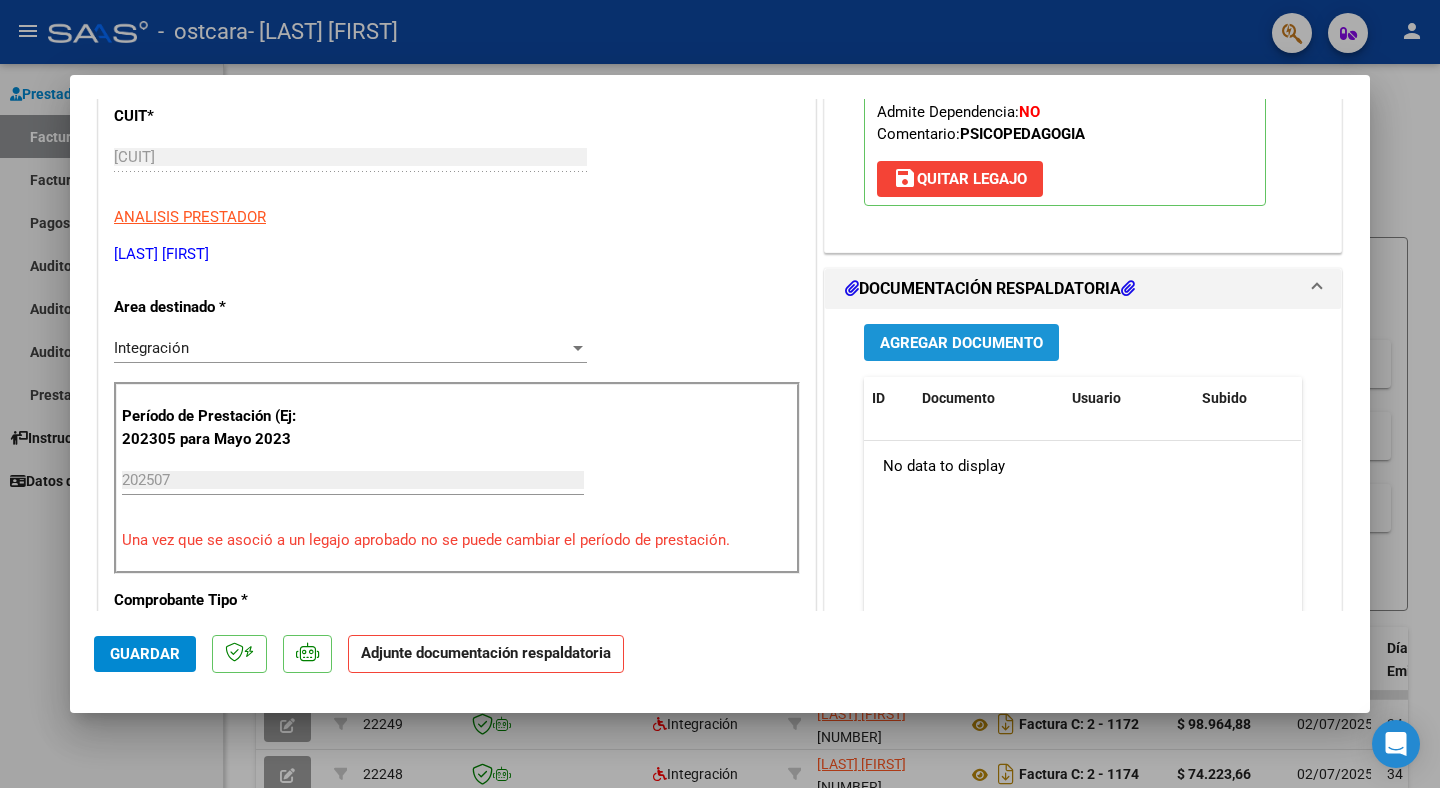 click on "Agregar Documento" at bounding box center [961, 343] 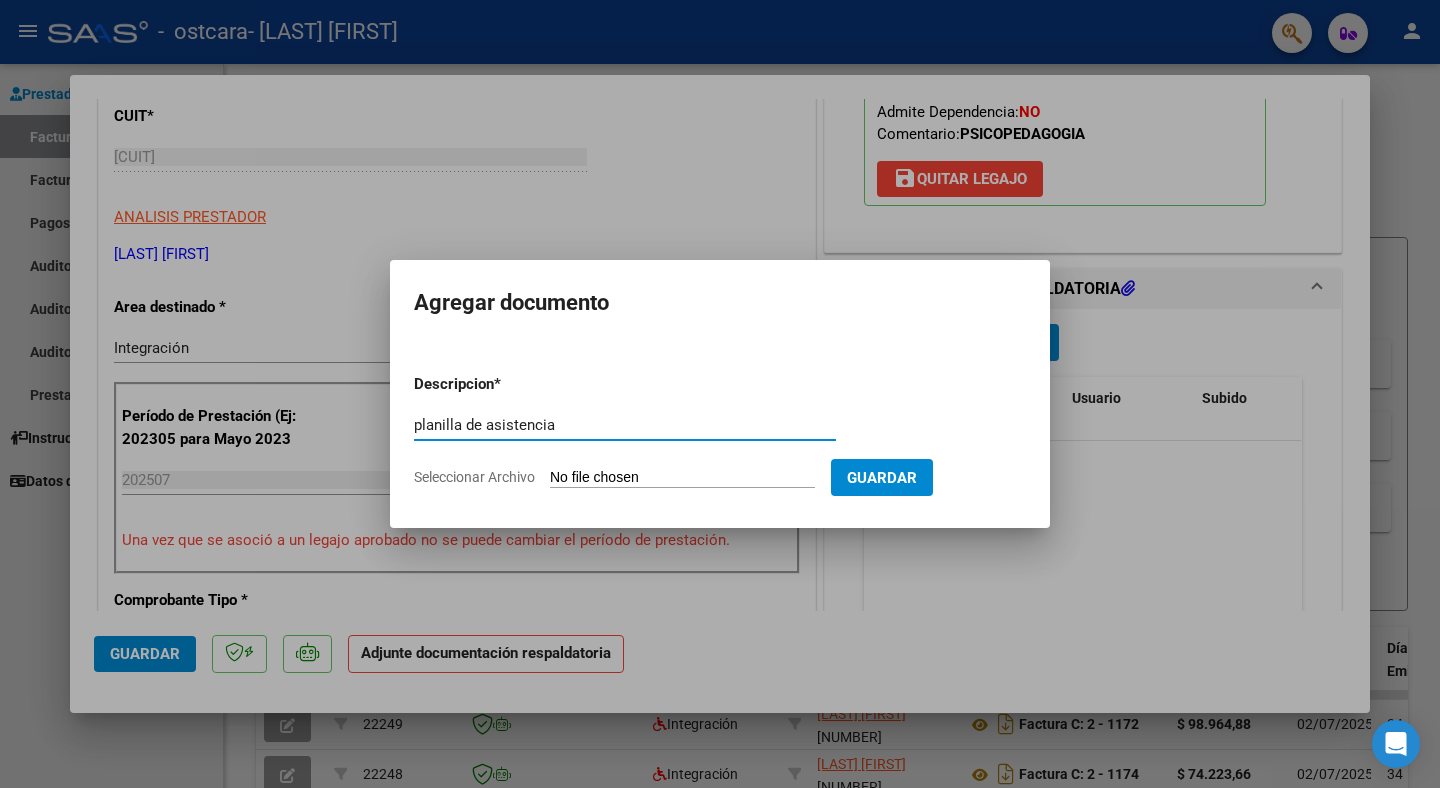type on "planilla de asistencia" 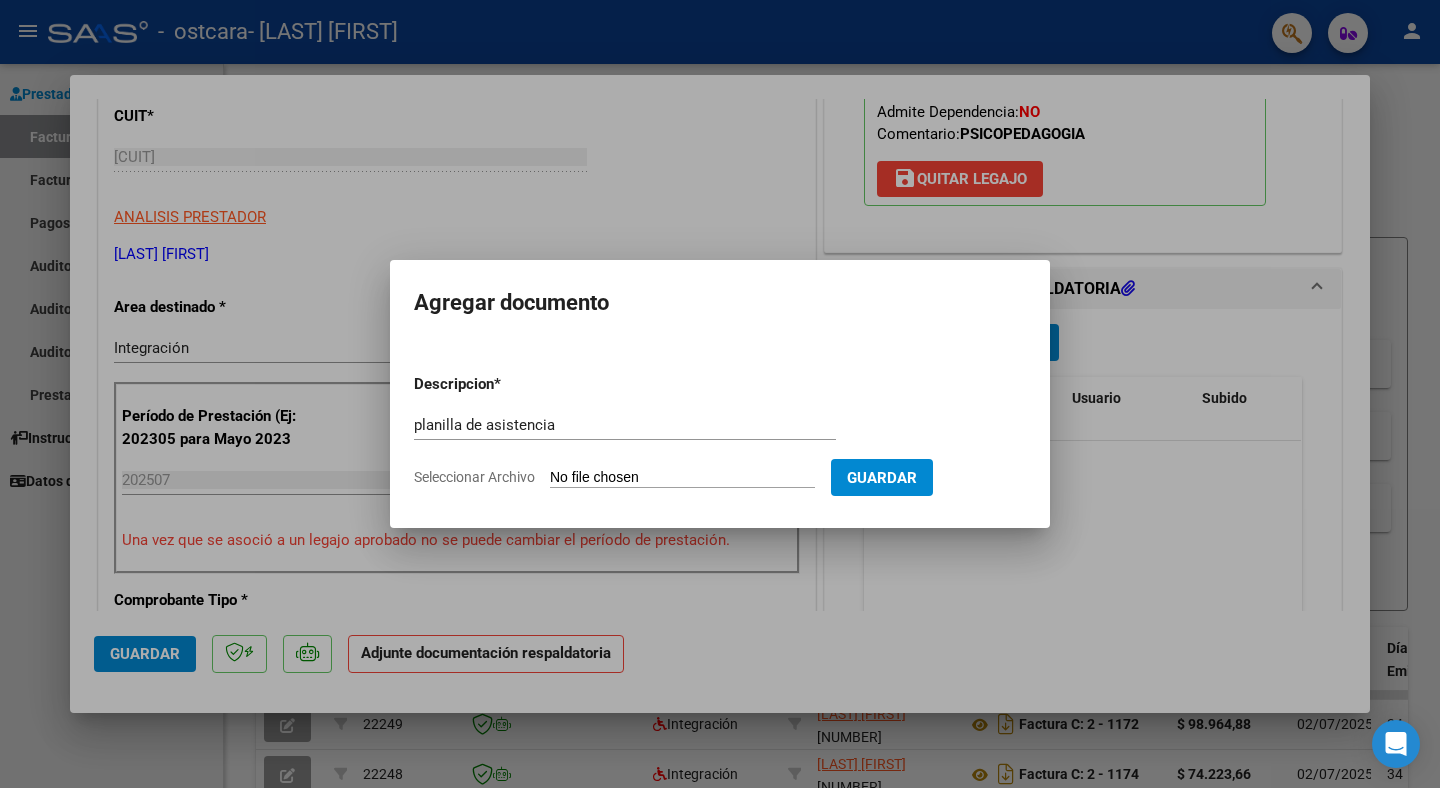 click on "Seleccionar Archivo" at bounding box center [682, 478] 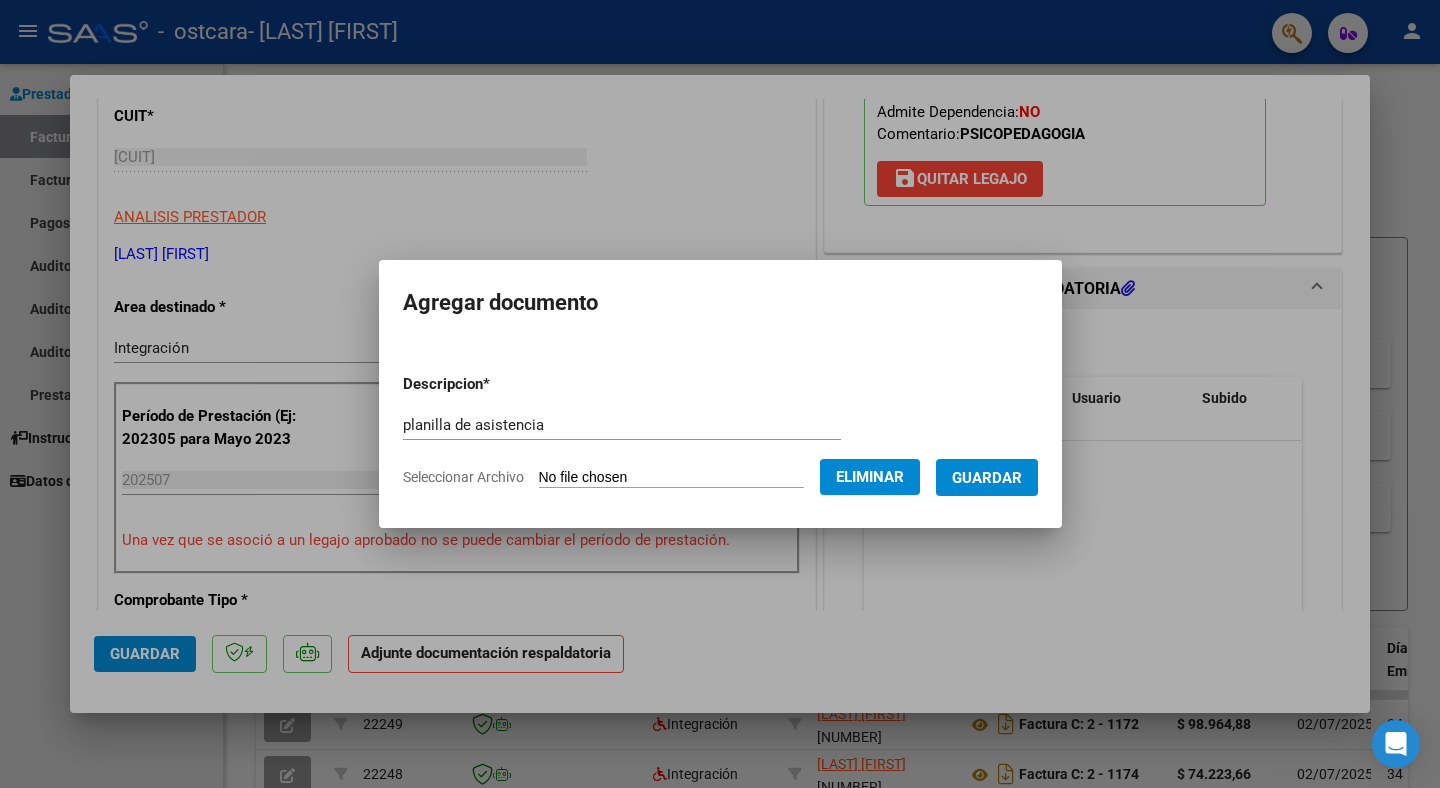 click on "Guardar" at bounding box center [987, 478] 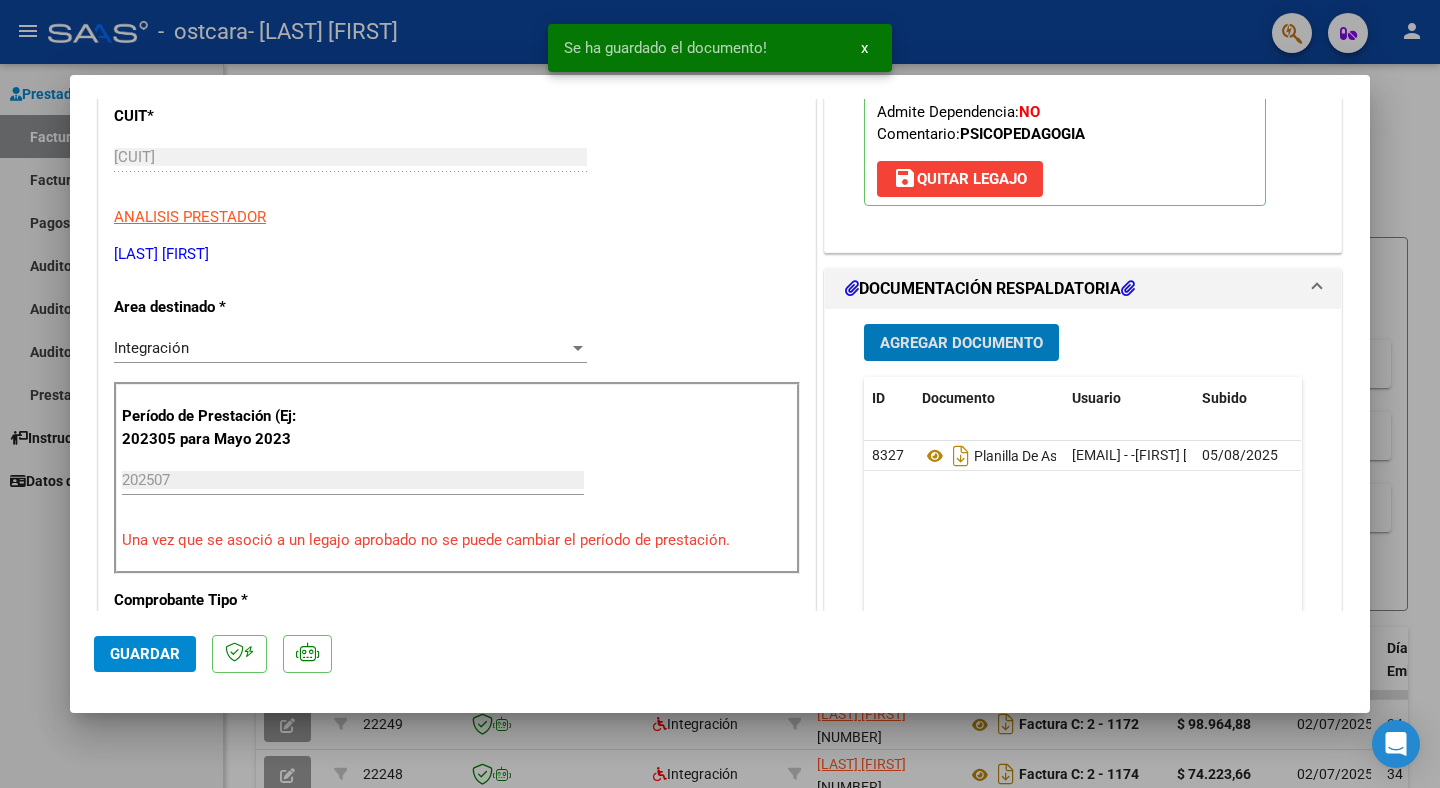 click on "Guardar" 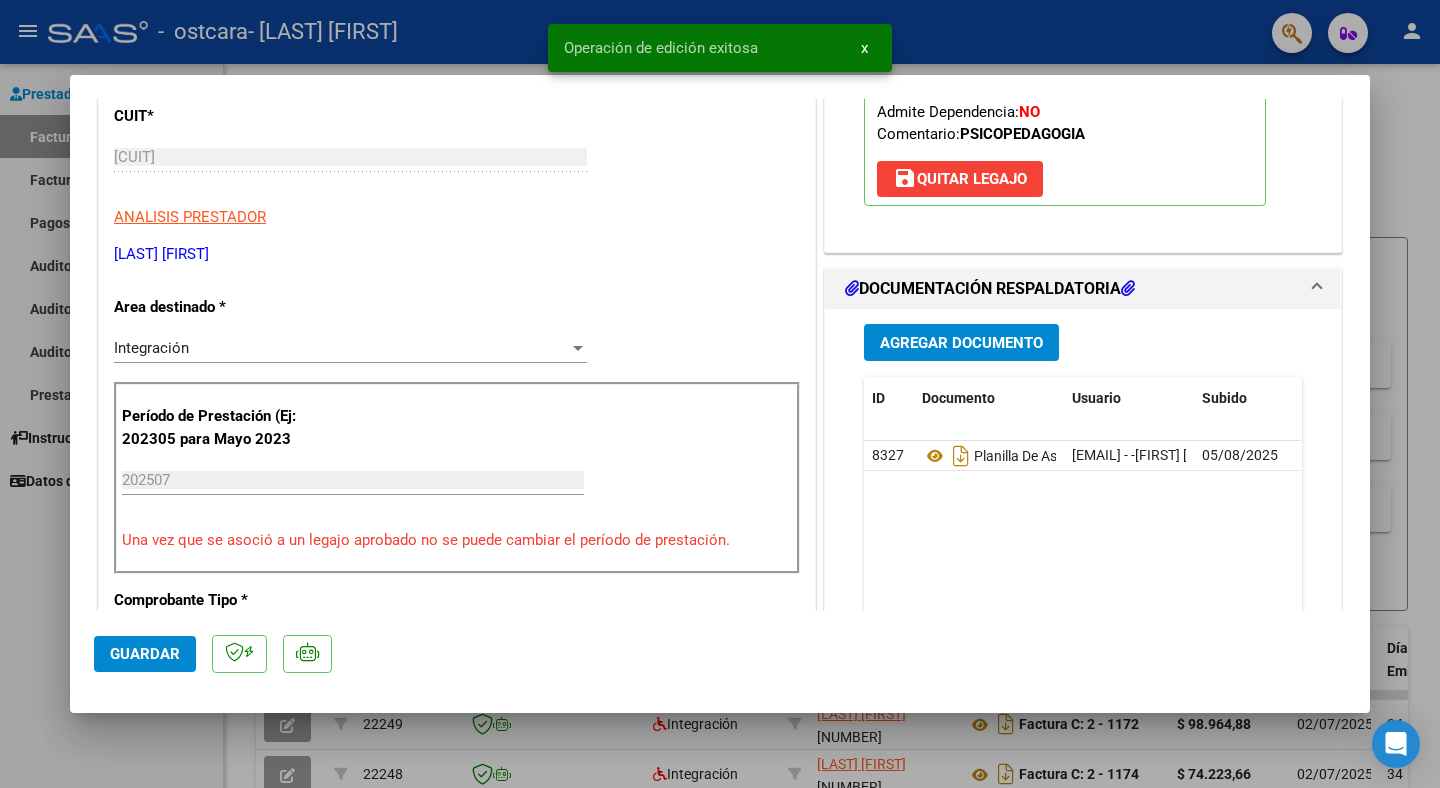 click at bounding box center [720, 394] 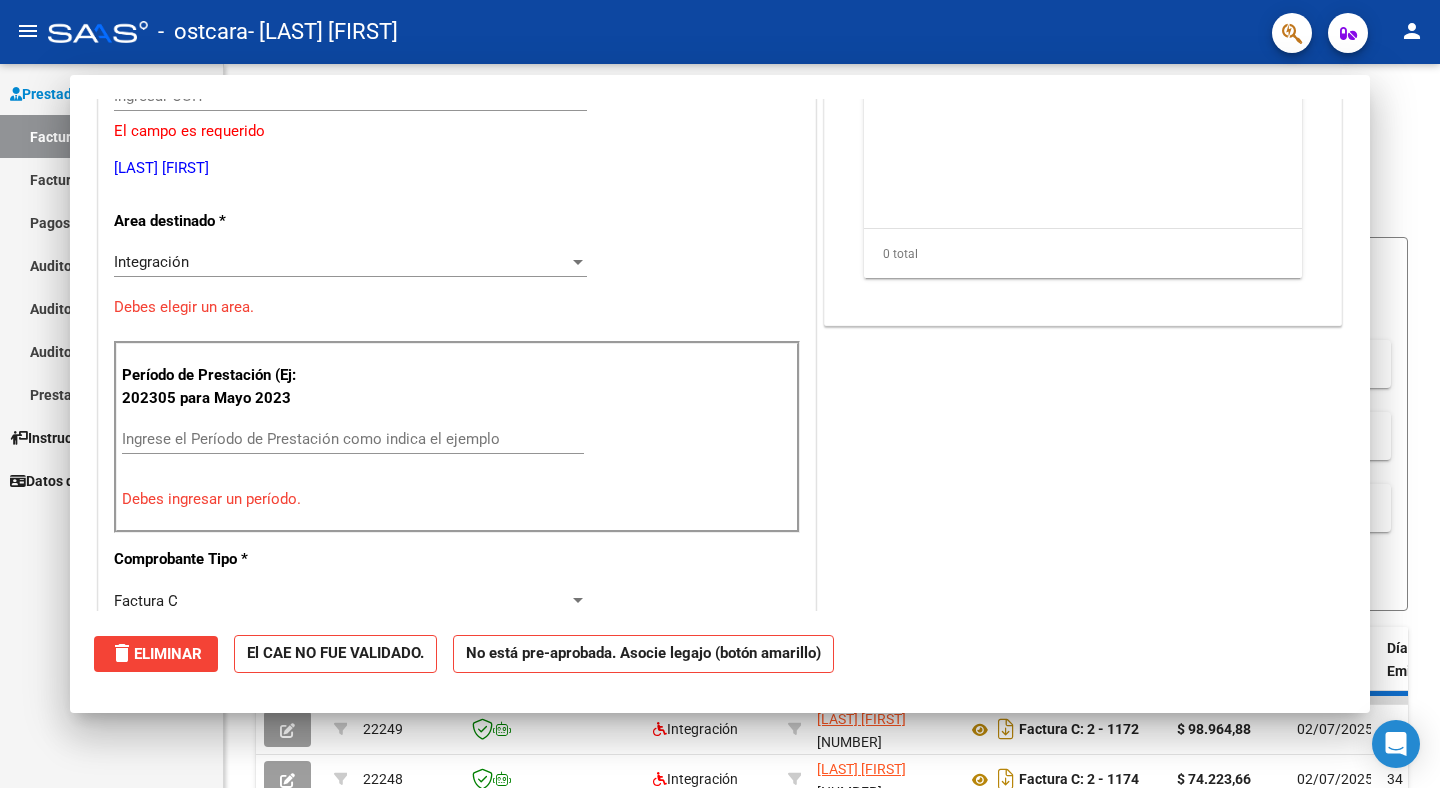 scroll, scrollTop: 253, scrollLeft: 0, axis: vertical 